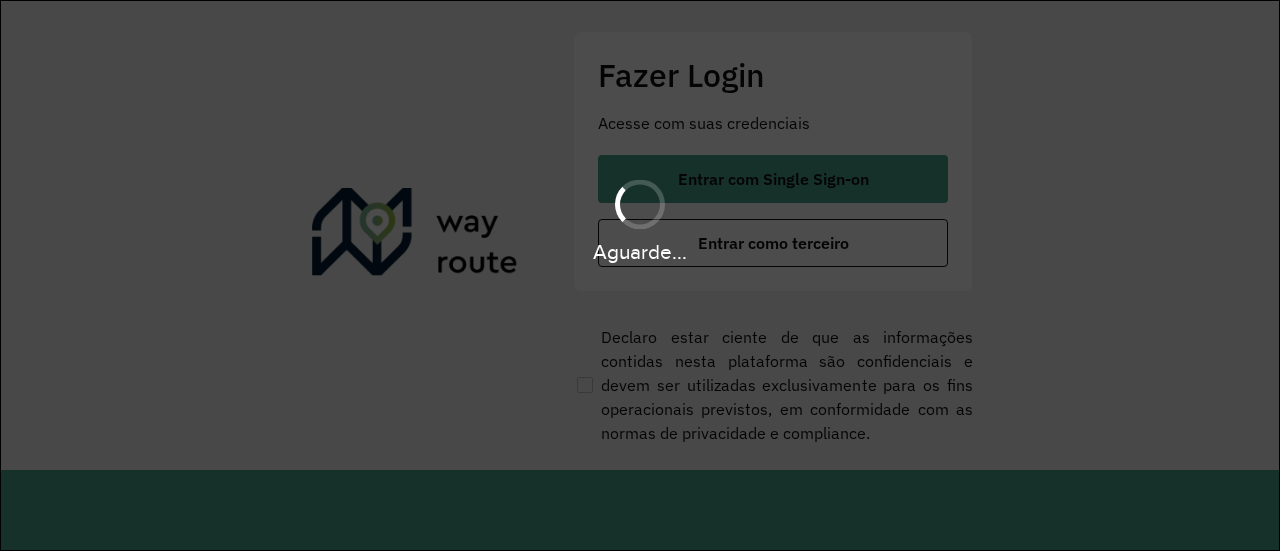 scroll, scrollTop: 0, scrollLeft: 0, axis: both 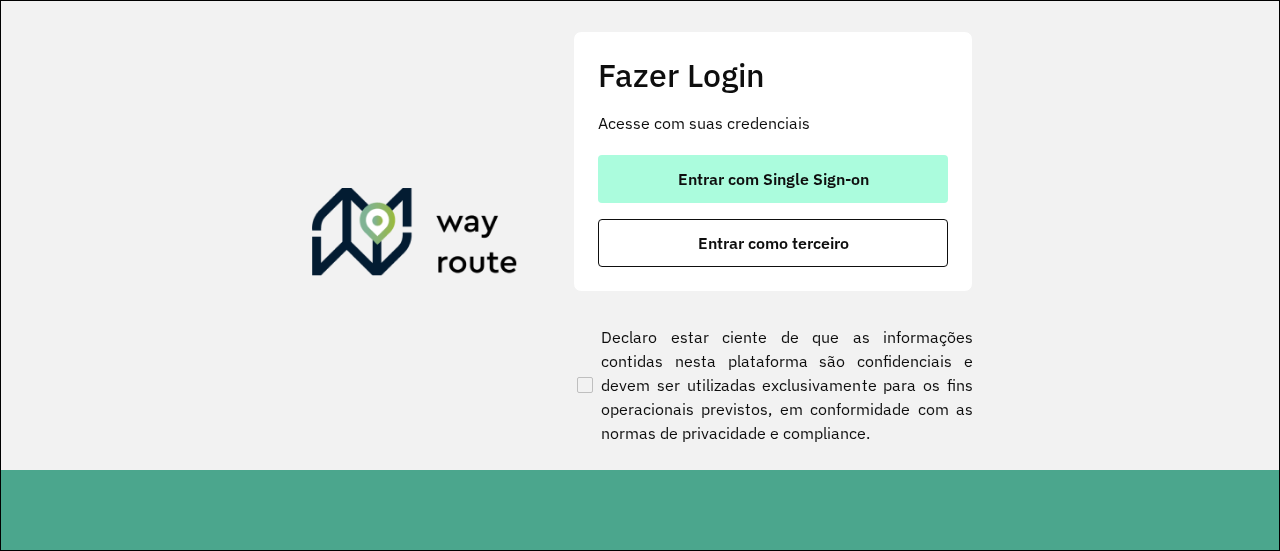 click on "Entrar com Single Sign-on" at bounding box center (773, 179) 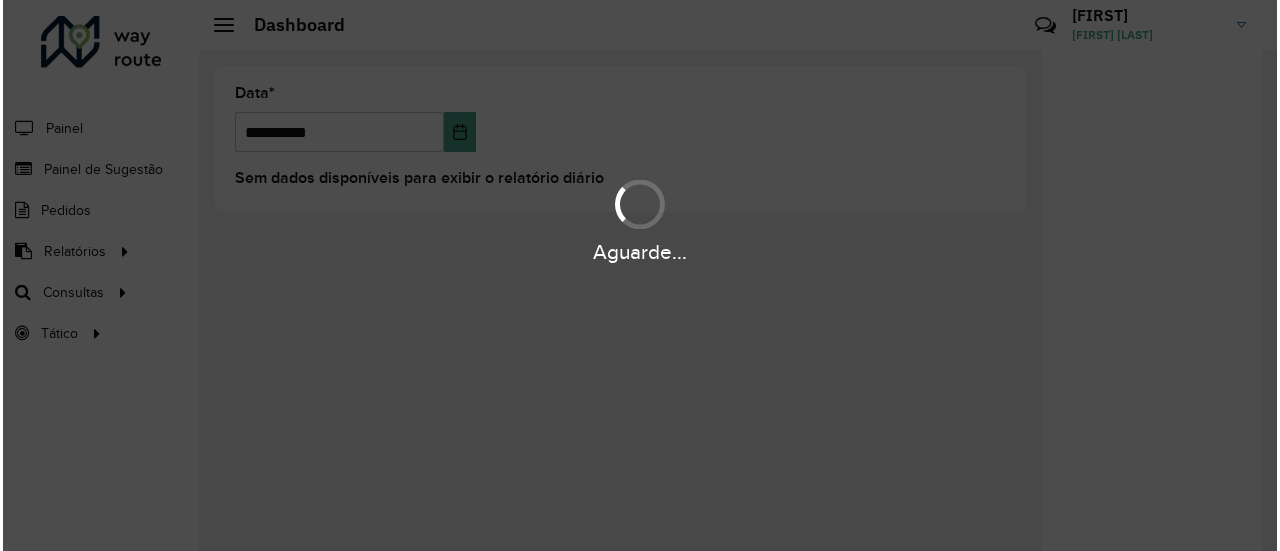 scroll, scrollTop: 0, scrollLeft: 0, axis: both 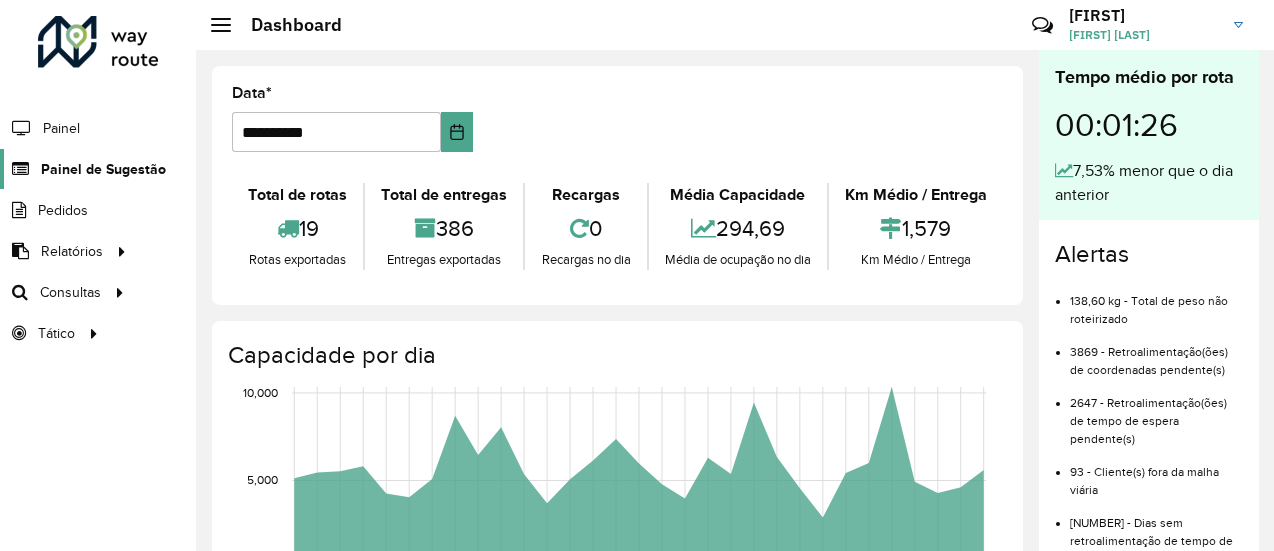 click on "Painel de Sugestão" 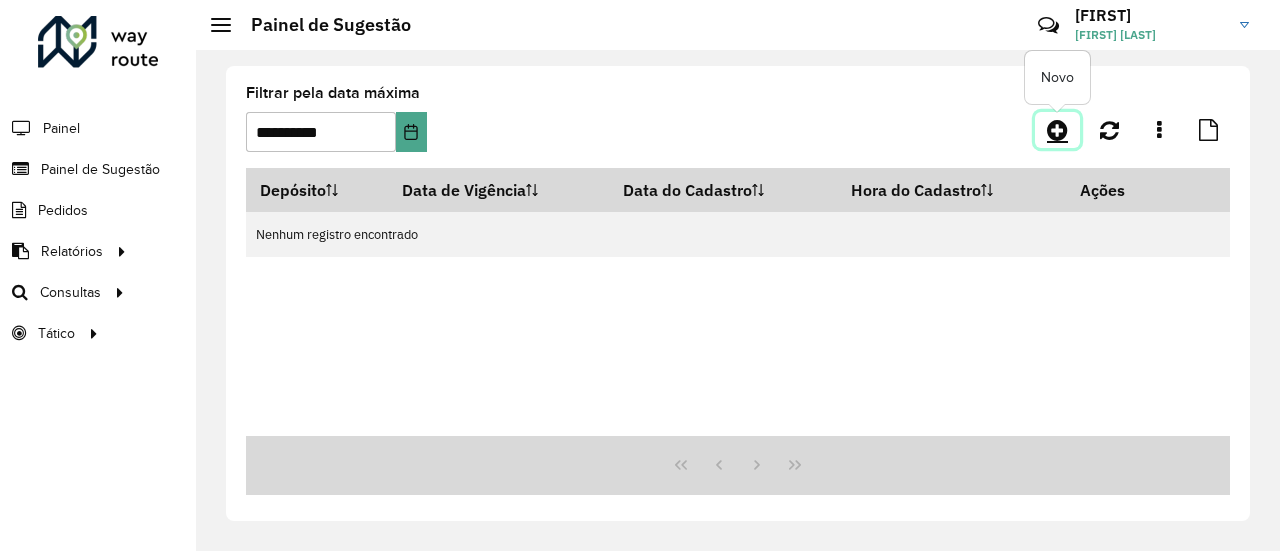 click 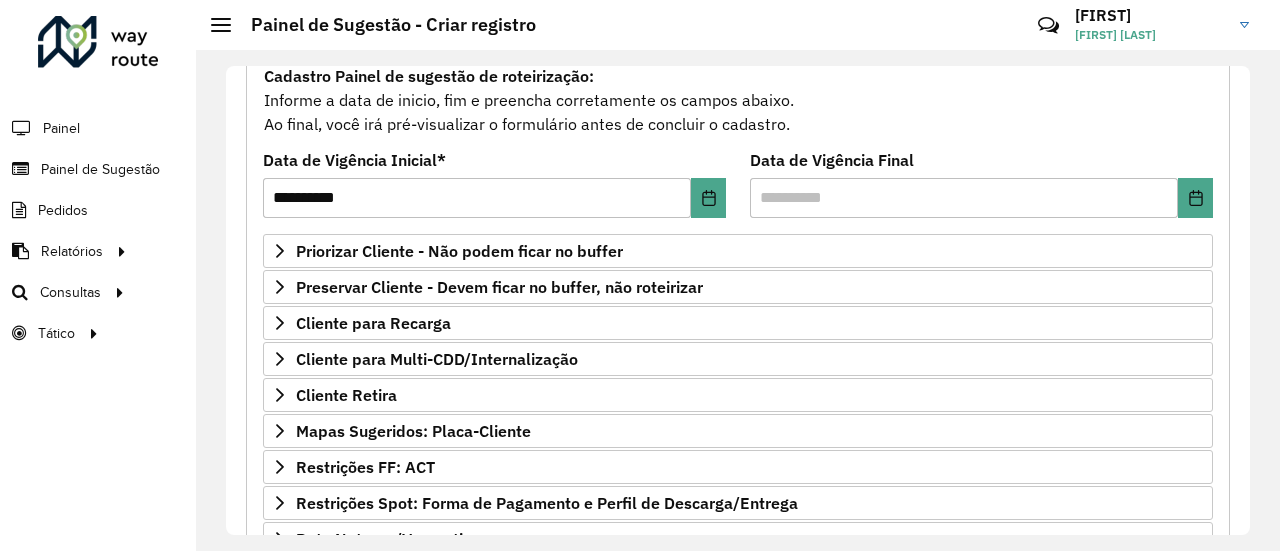 scroll, scrollTop: 196, scrollLeft: 0, axis: vertical 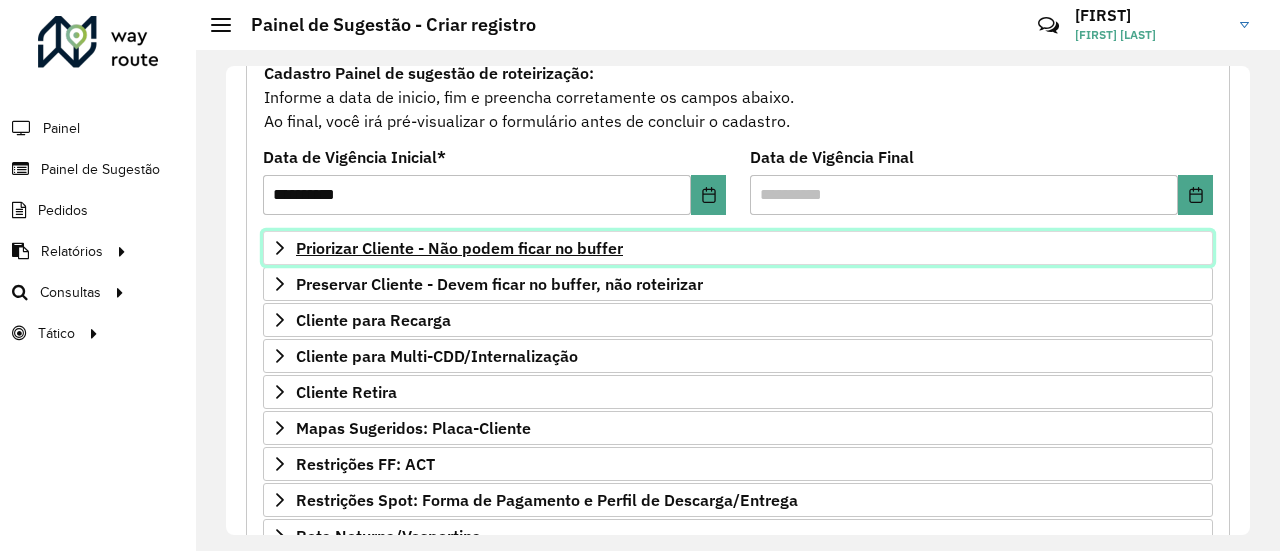 click on "Priorizar Cliente - Não podem ficar no buffer" at bounding box center (738, 248) 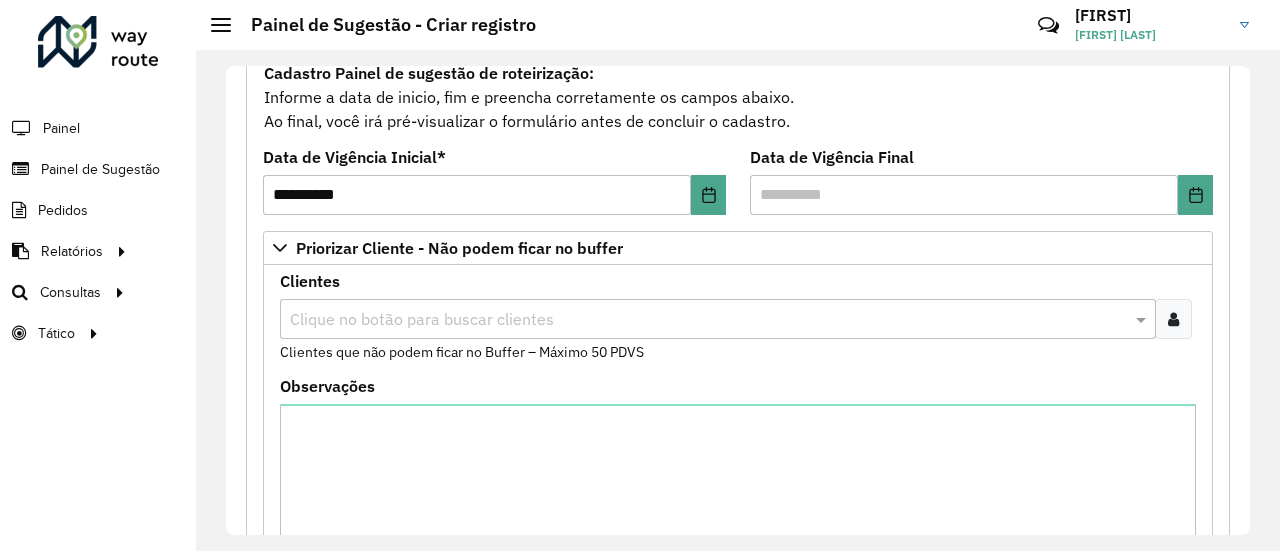 scroll, scrollTop: 510, scrollLeft: 0, axis: vertical 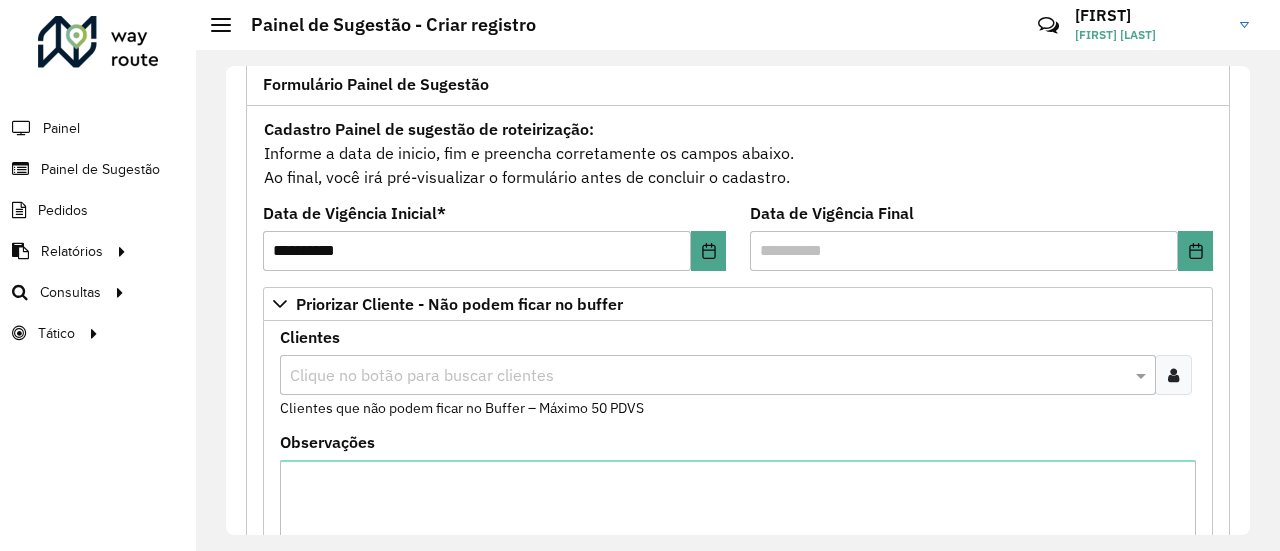 drag, startPoint x: 1251, startPoint y: 187, endPoint x: 1252, endPoint y: 225, distance: 38.013157 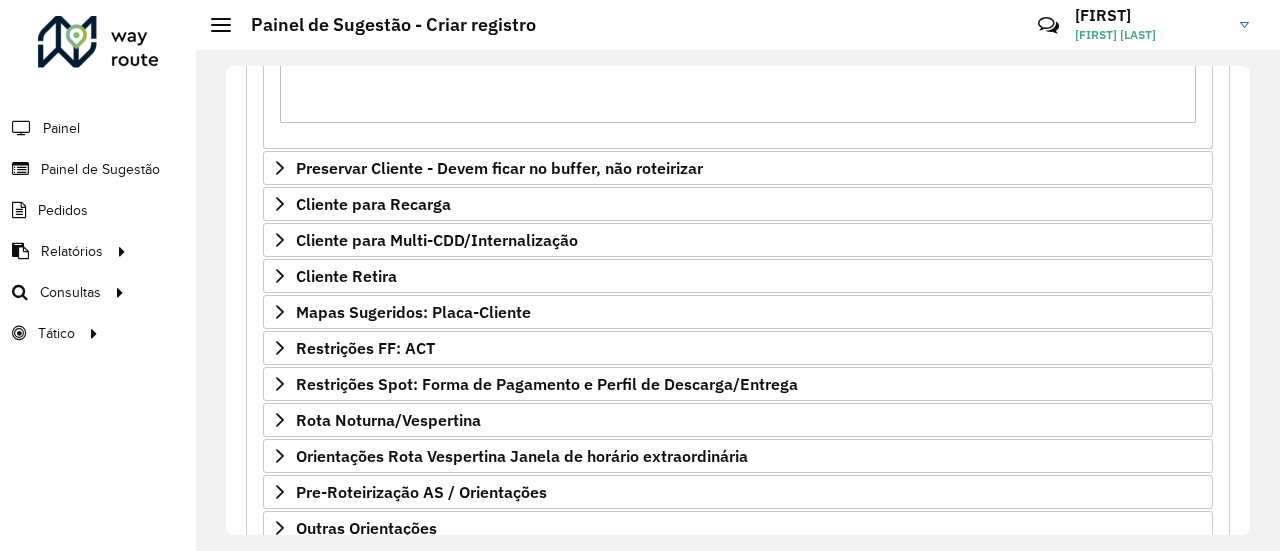 scroll, scrollTop: 768, scrollLeft: 0, axis: vertical 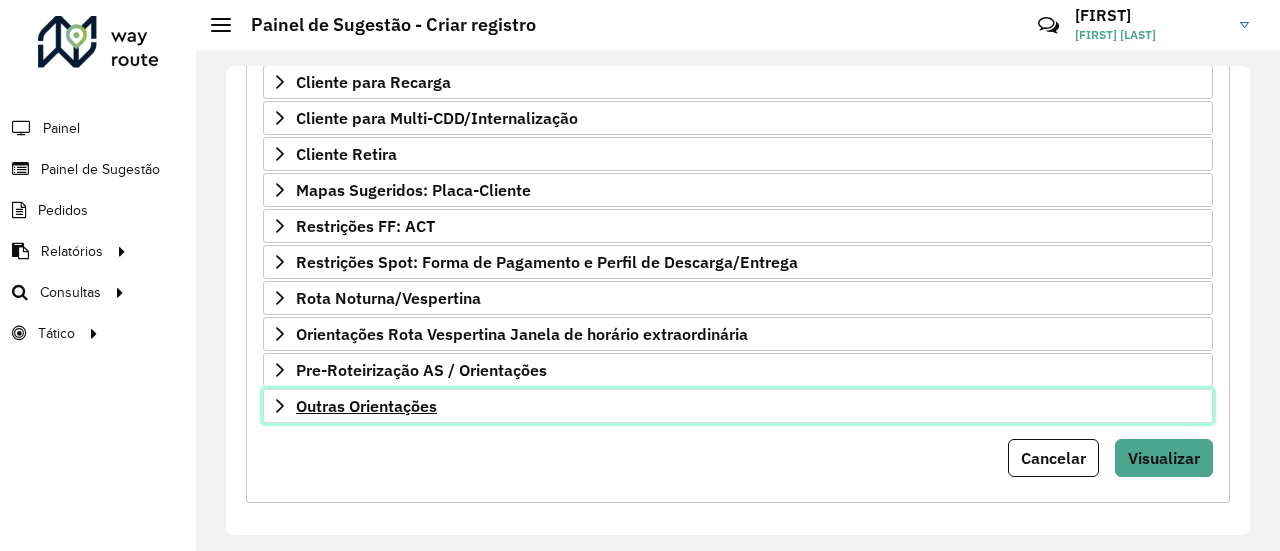 drag, startPoint x: 459, startPoint y: 395, endPoint x: 371, endPoint y: 394, distance: 88.005684 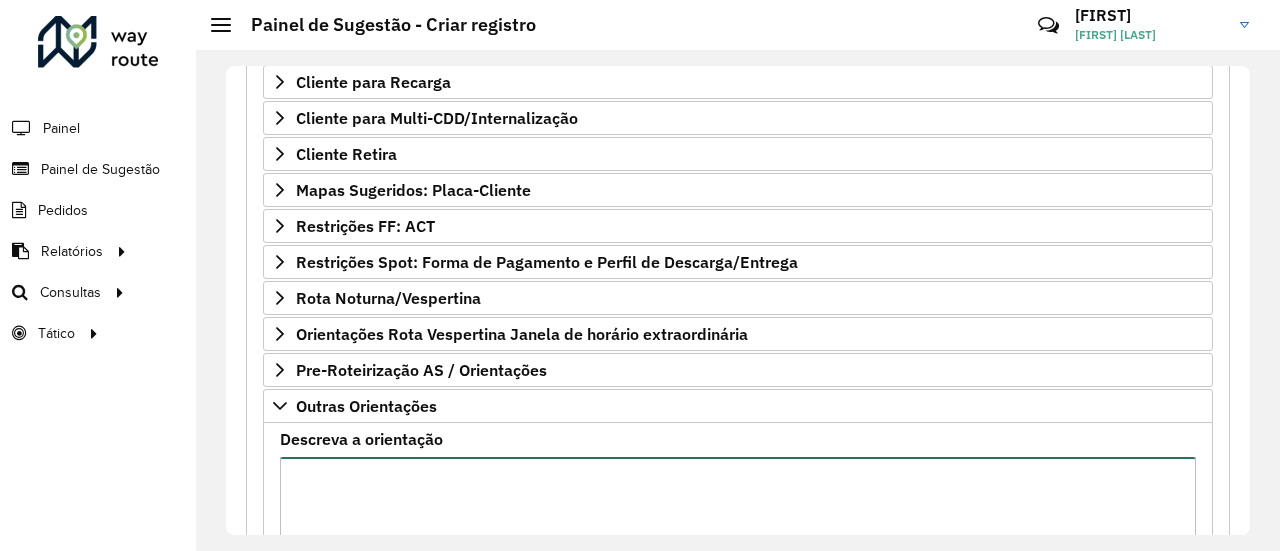 click on "Descreva a orientação" at bounding box center [738, 541] 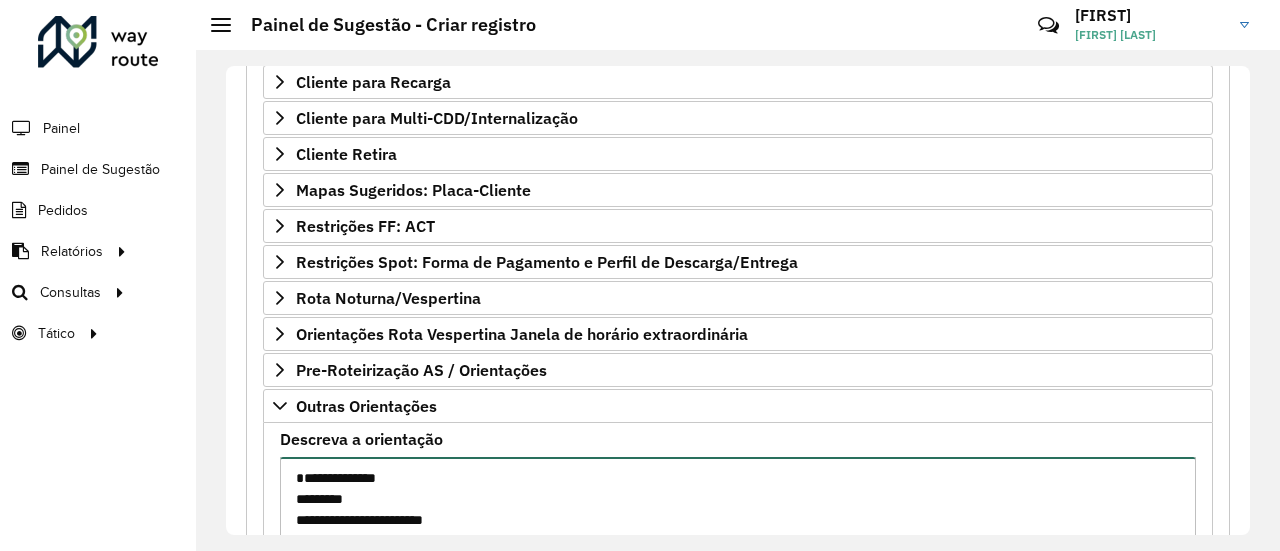 scroll, scrollTop: 302, scrollLeft: 0, axis: vertical 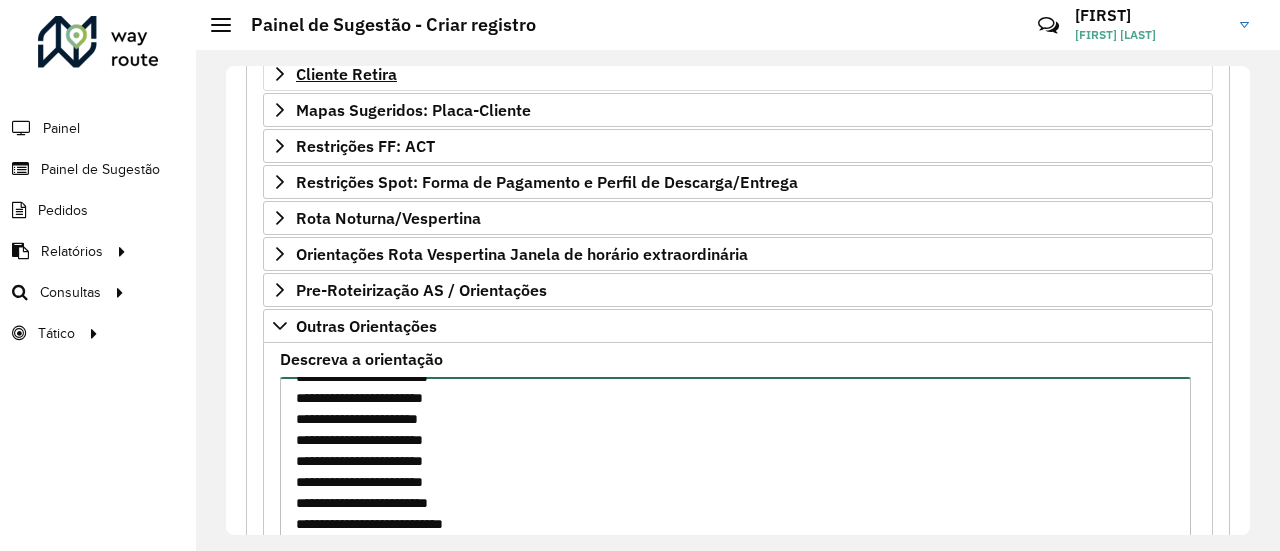 paste on "**********" 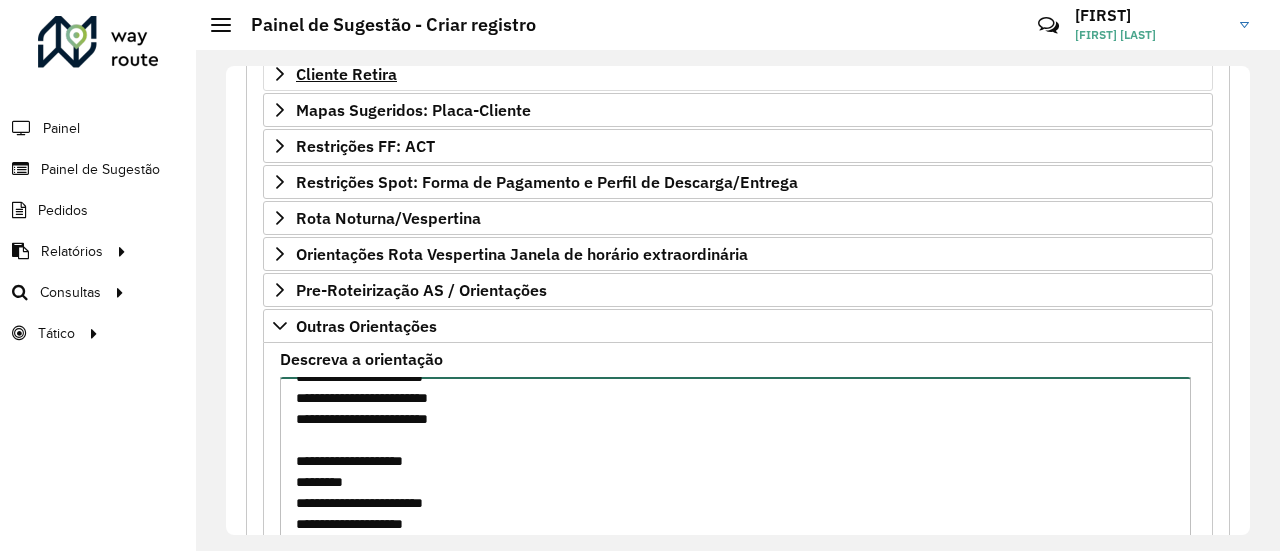 scroll, scrollTop: 428, scrollLeft: 0, axis: vertical 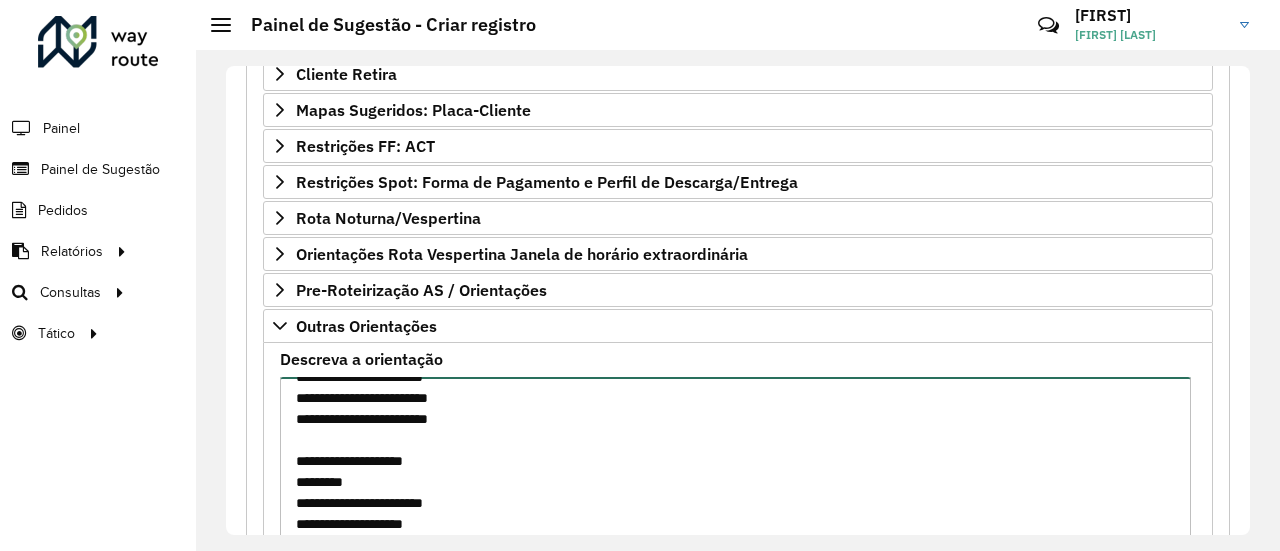 type on "**********" 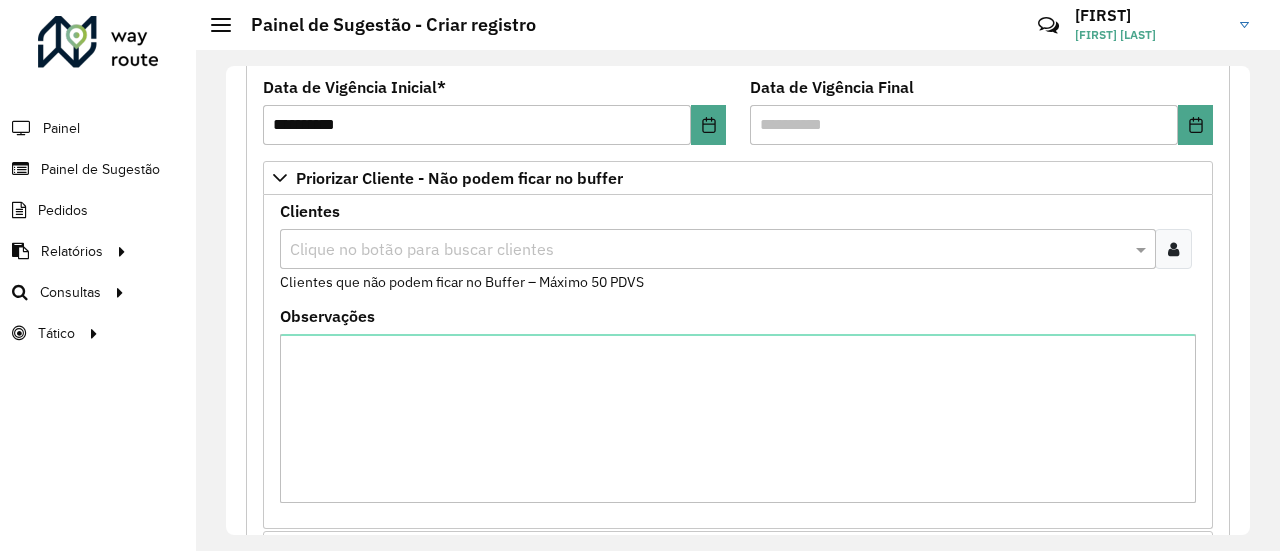 scroll, scrollTop: 264, scrollLeft: 0, axis: vertical 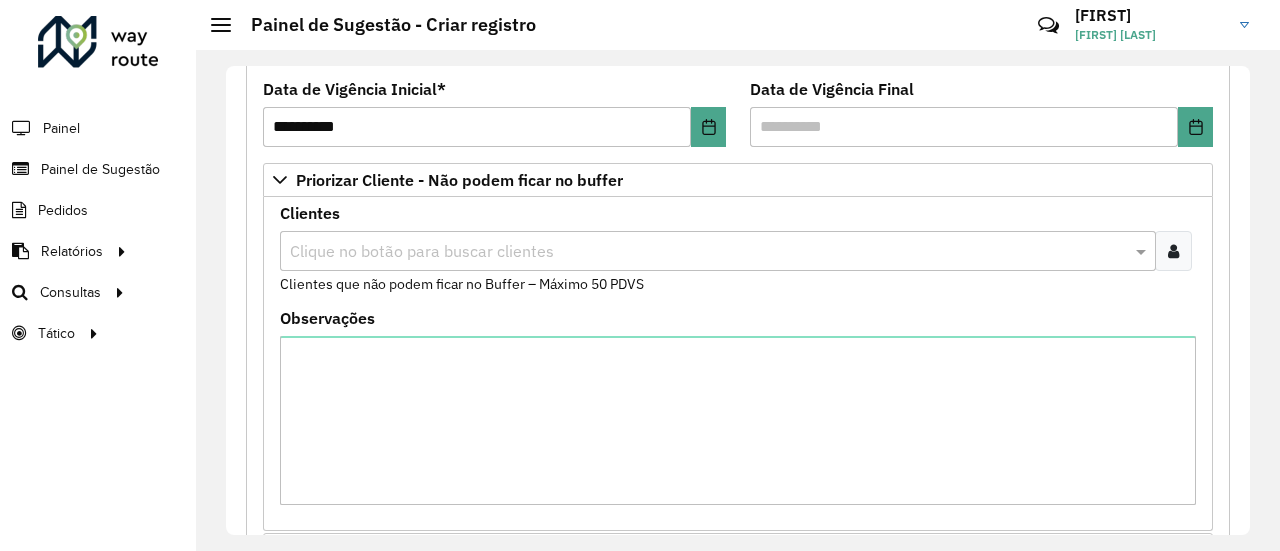 click at bounding box center [708, 252] 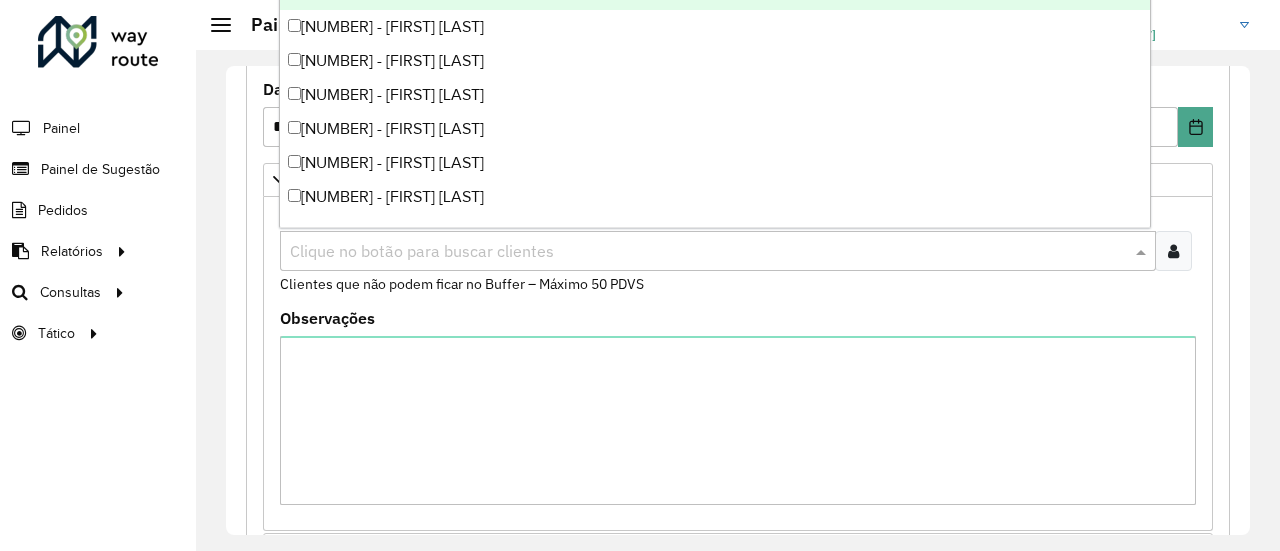 paste on "*****" 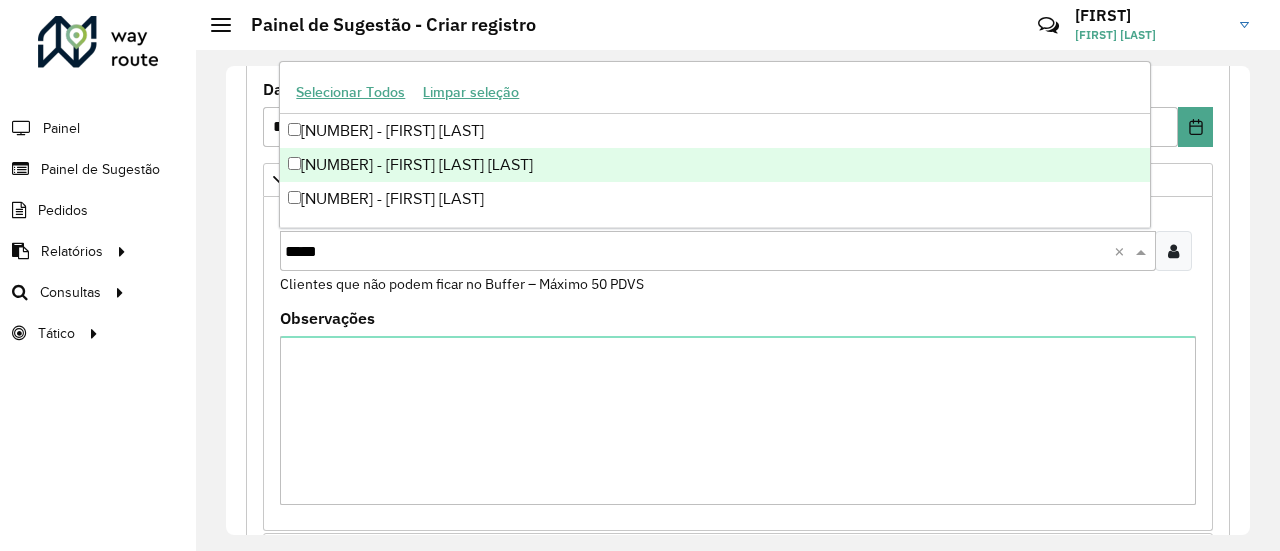 type on "*****" 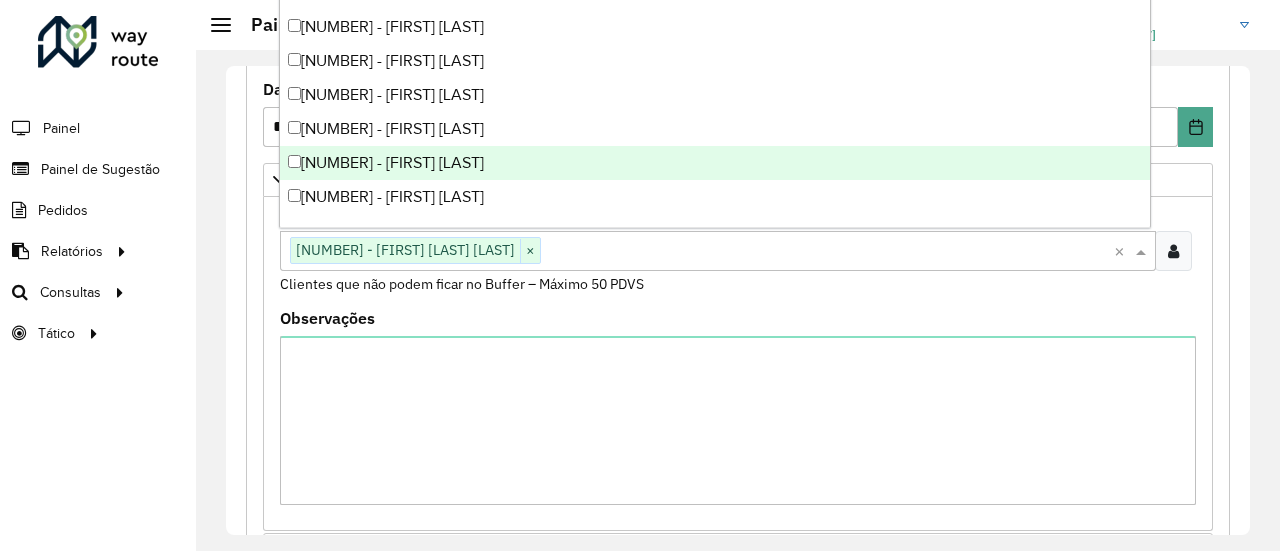 paste on "*****" 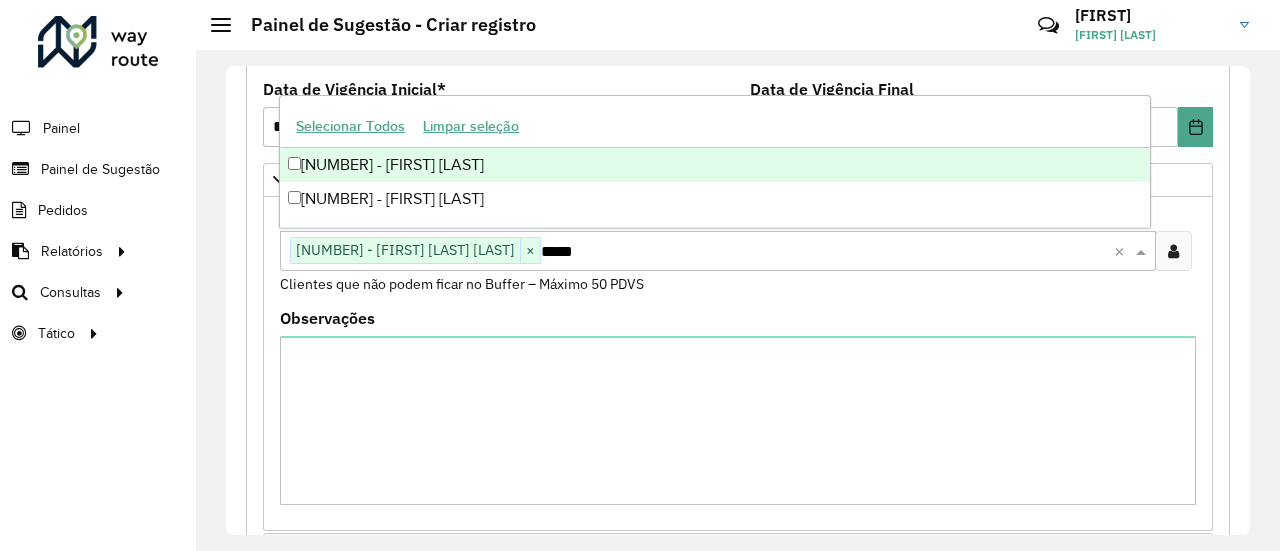 click on "[NUMBER] - [FIRST] [LAST]" at bounding box center (714, 165) 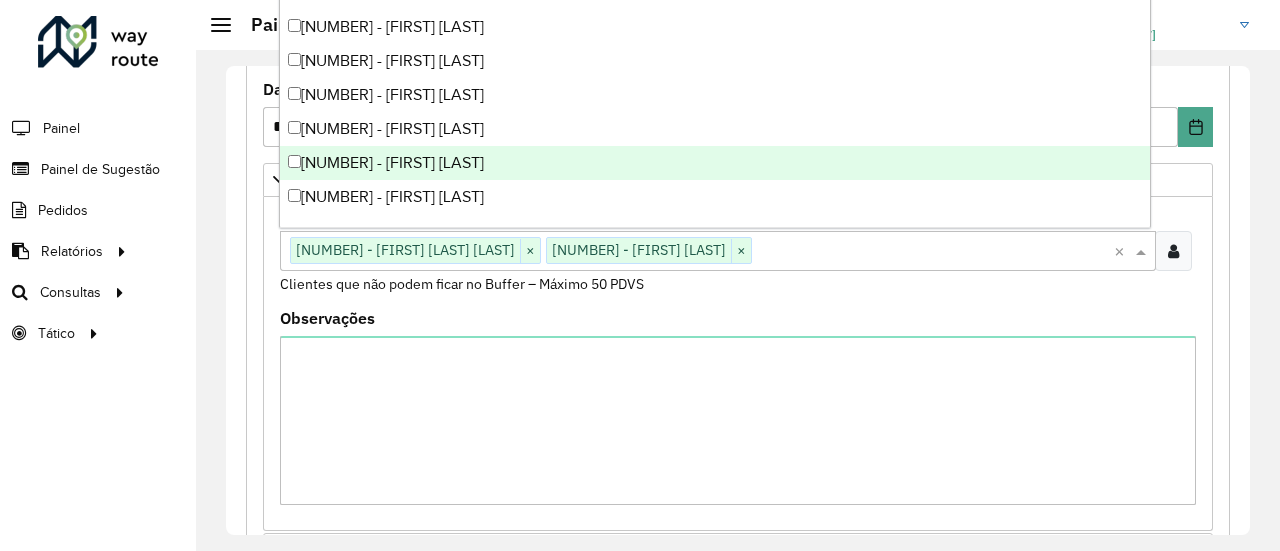 paste on "*****" 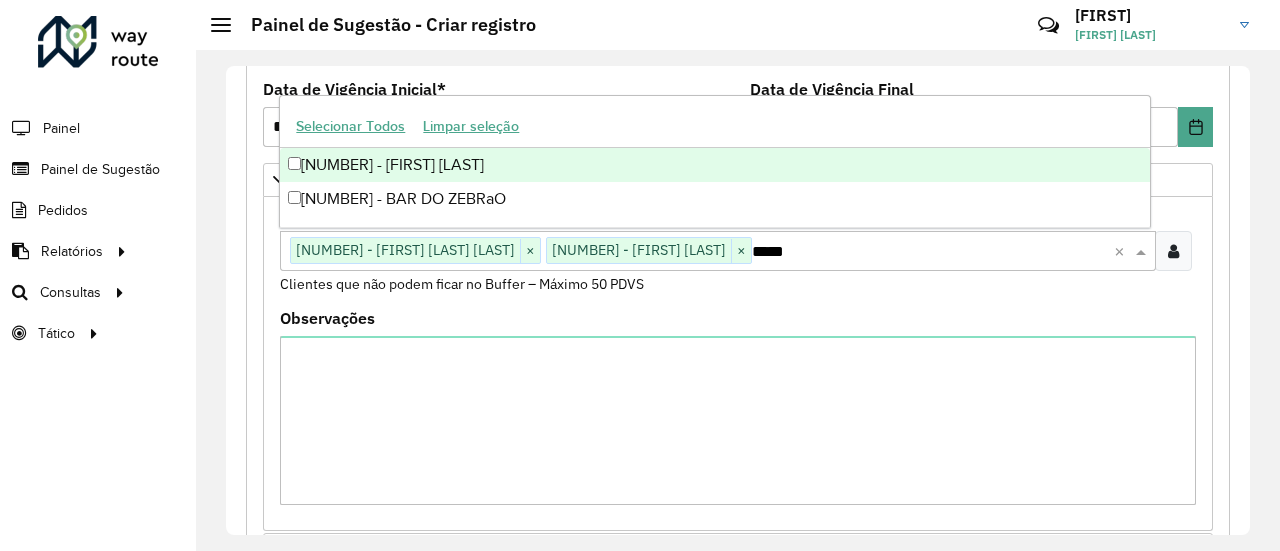 click on "[NUMBER] - [FIRST] [LAST]" at bounding box center [714, 165] 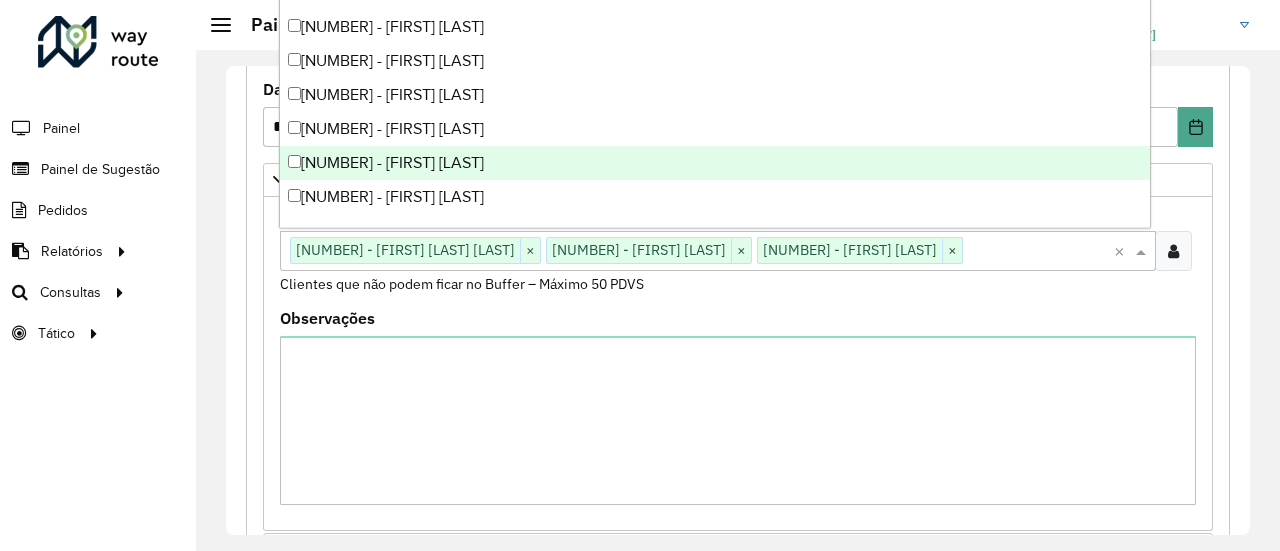 paste on "*****" 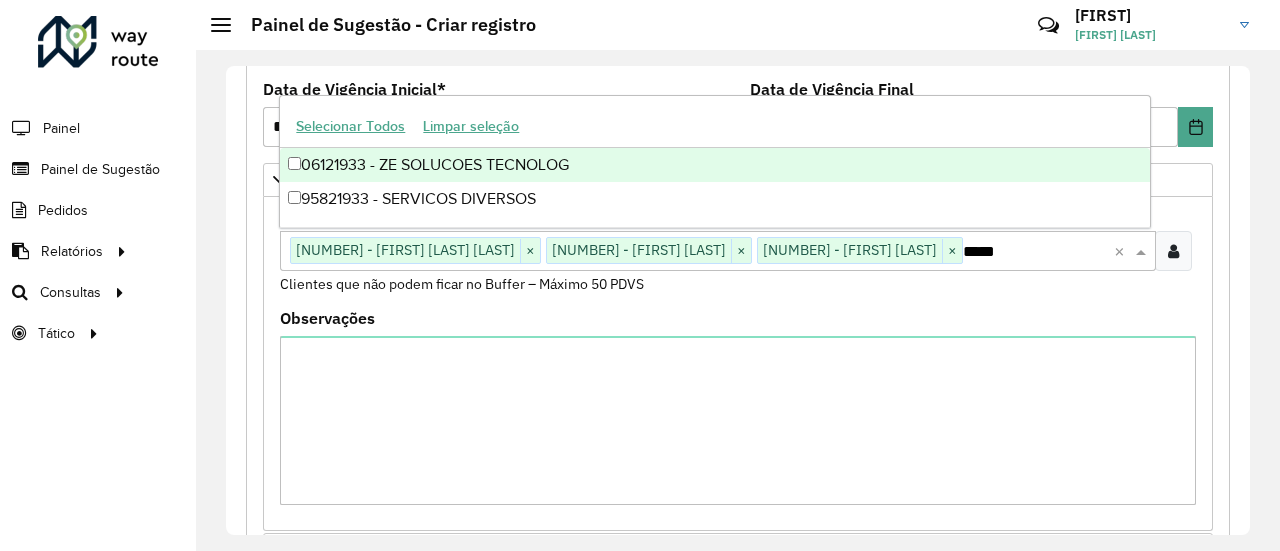 click on "06121933 - ZE SOLUCOES TECNOLOG" at bounding box center (714, 165) 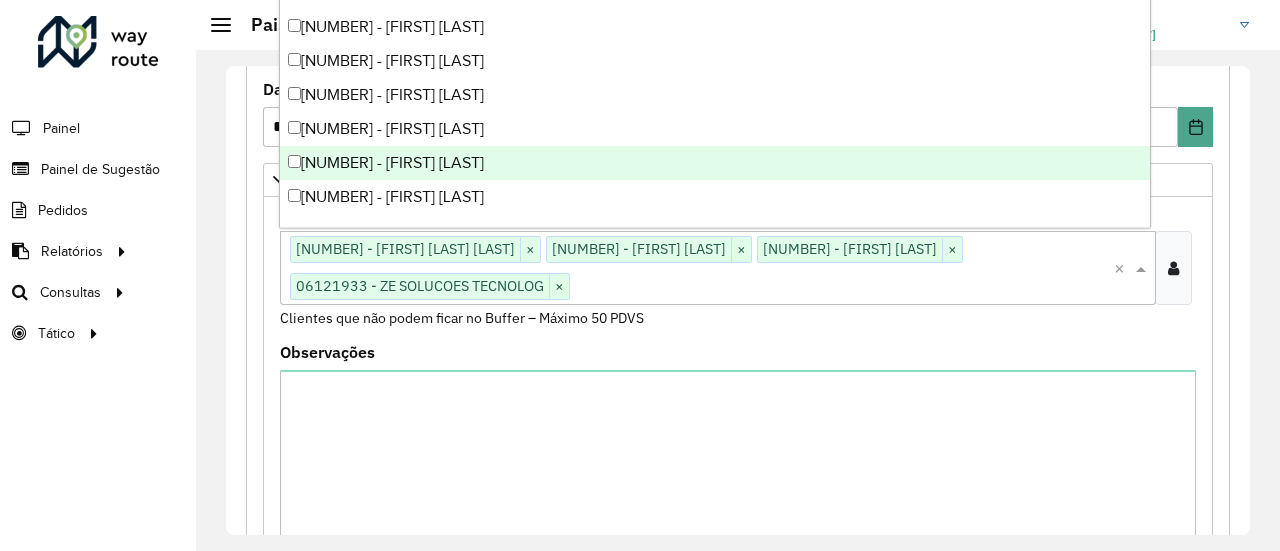 paste on "****" 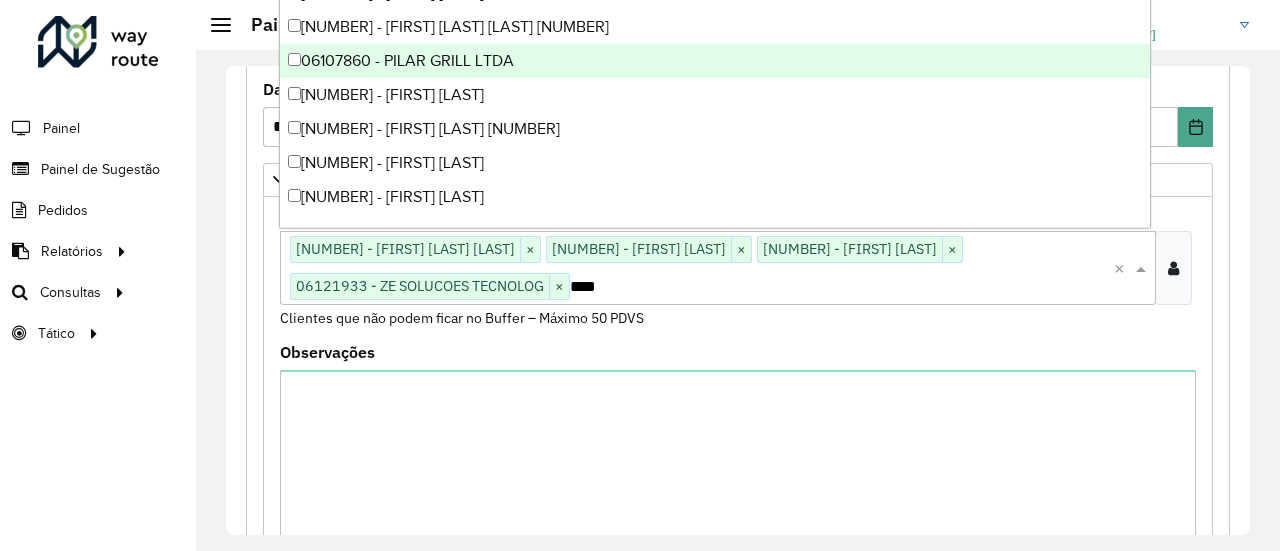 click on "06107860 - PILAR GRILL LTDA" at bounding box center [714, 61] 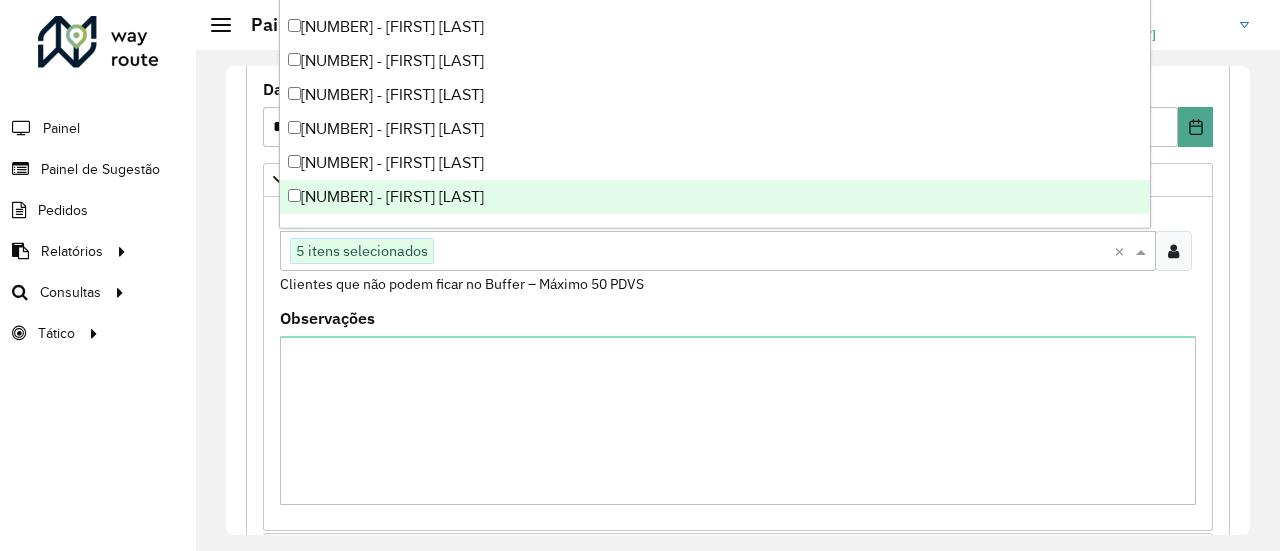 paste on "*****" 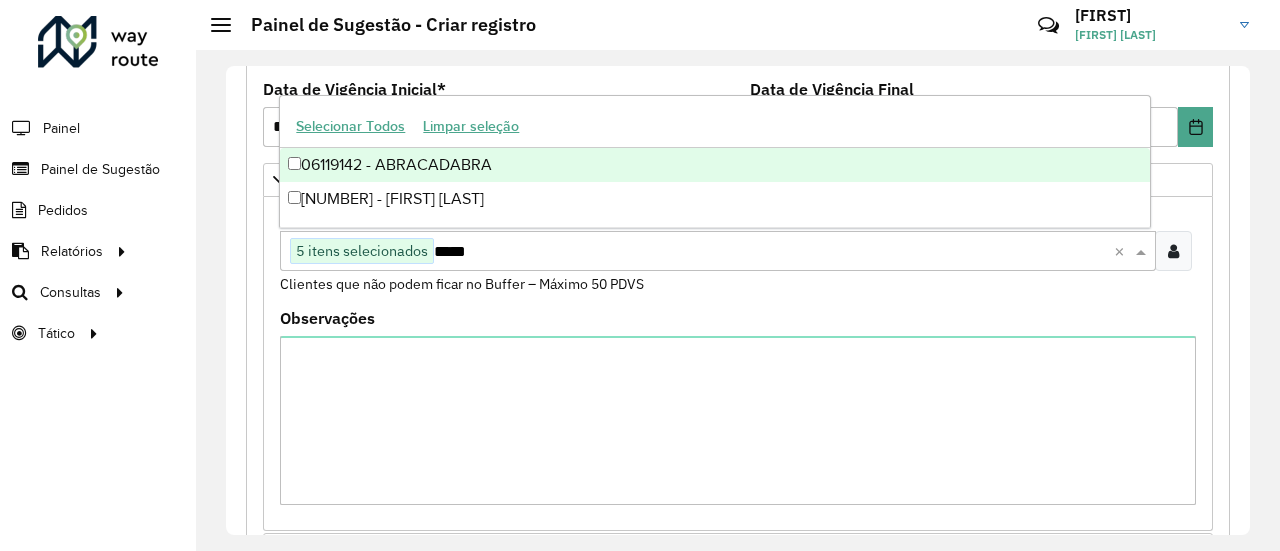 click on "06119142 - ABRACADABRA" at bounding box center [714, 165] 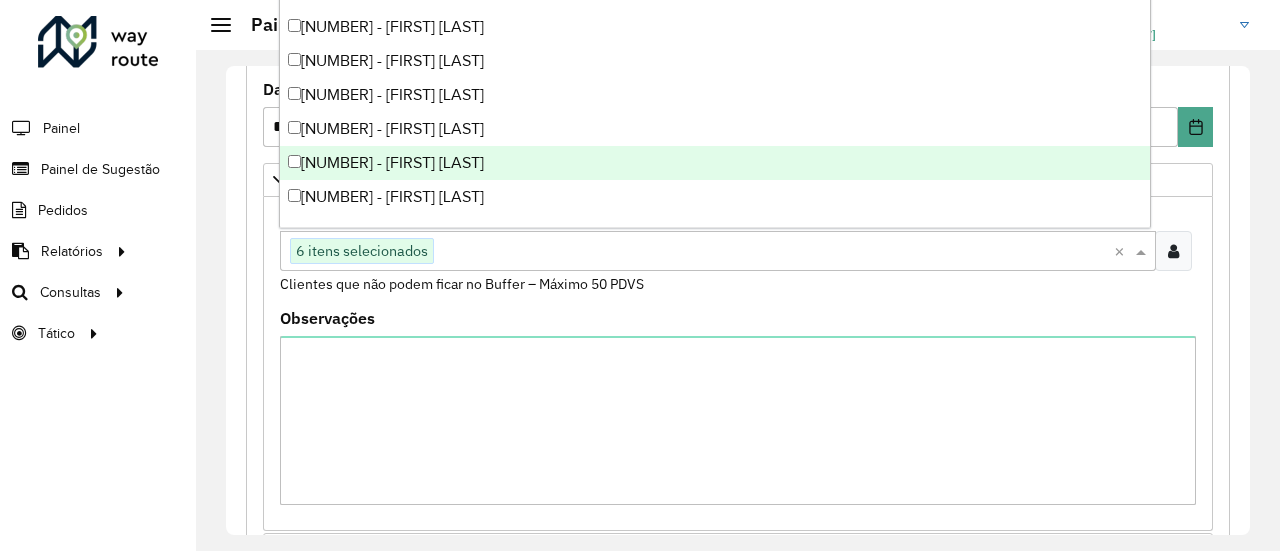 paste on "*****" 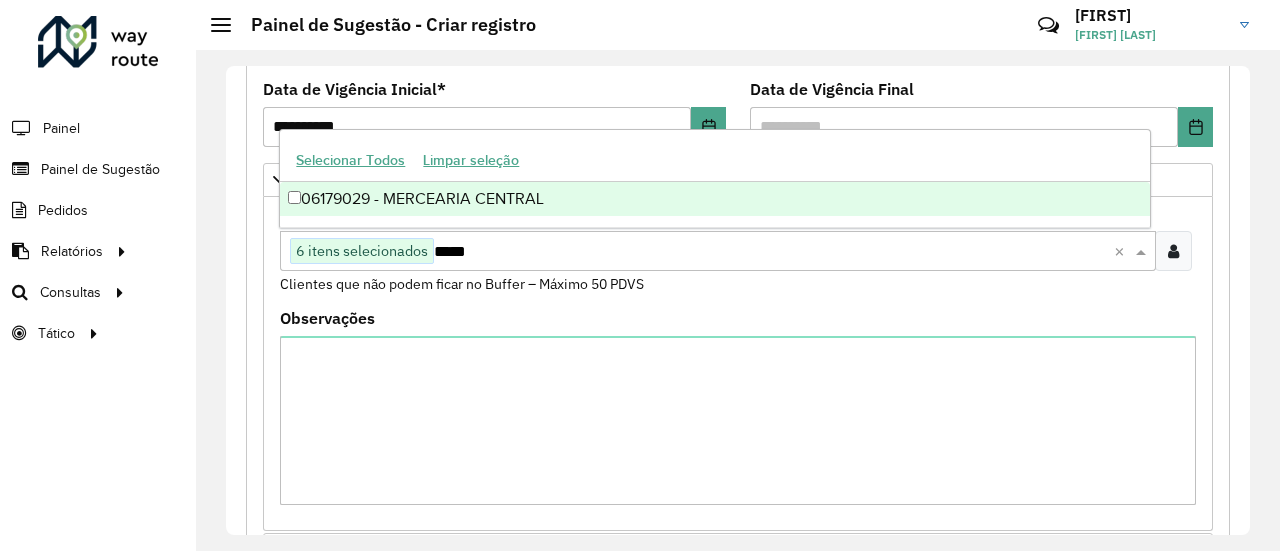 click on "06179029 - MERCEARIA CENTRAL" at bounding box center (714, 199) 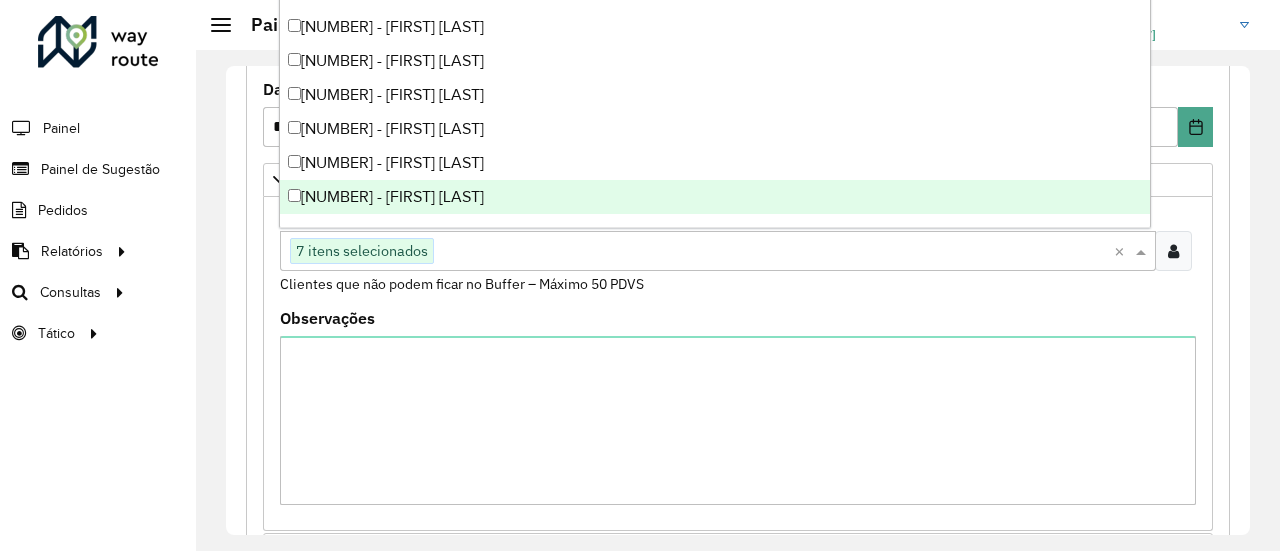paste on "****" 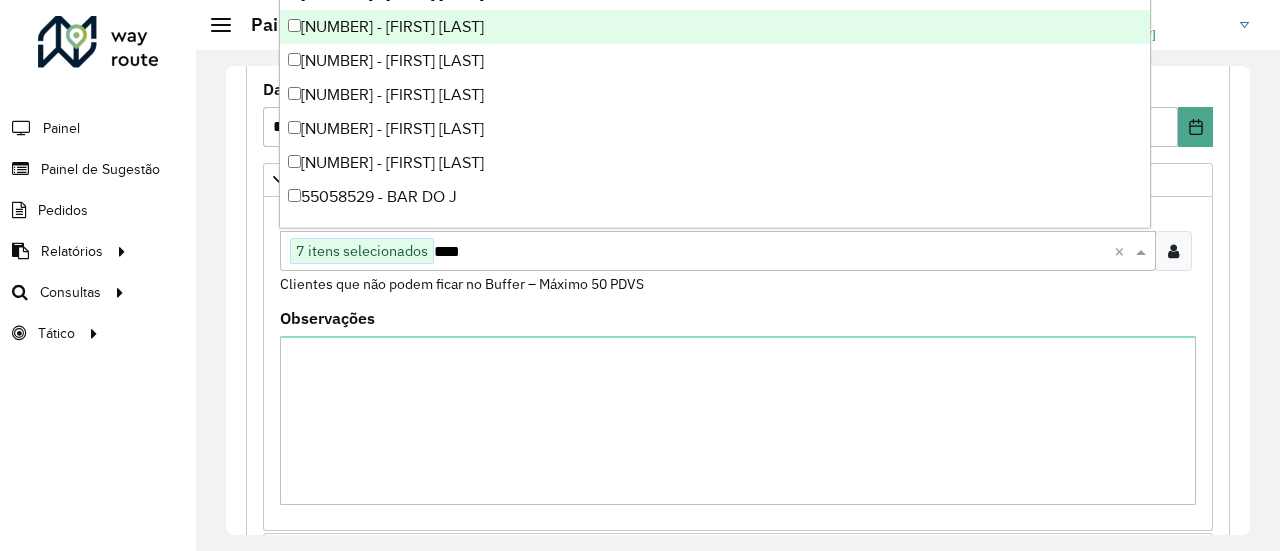 click on "[NUMBER] - [FIRST] [LAST]" at bounding box center [714, 27] 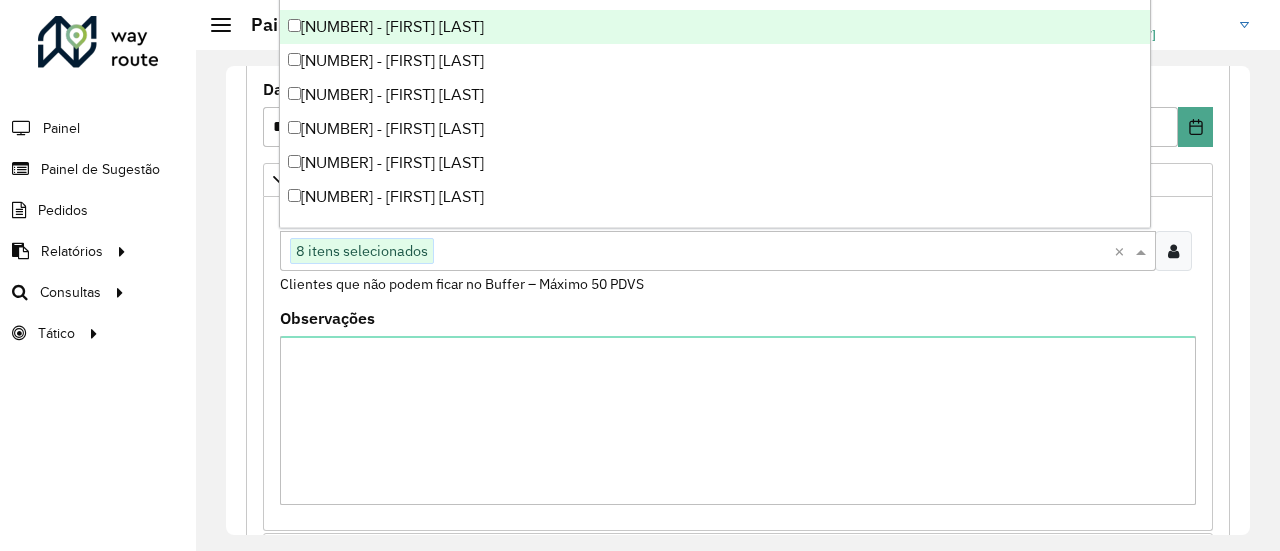 paste on "*****" 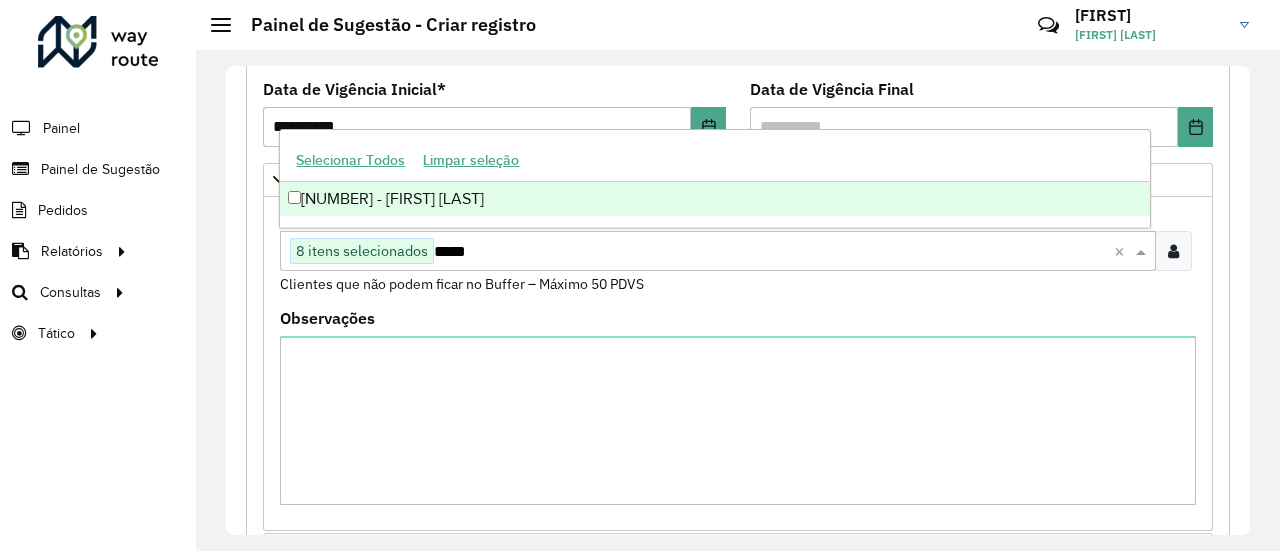 click on "[NUMBER] - [FIRST] [LAST]" at bounding box center [714, 199] 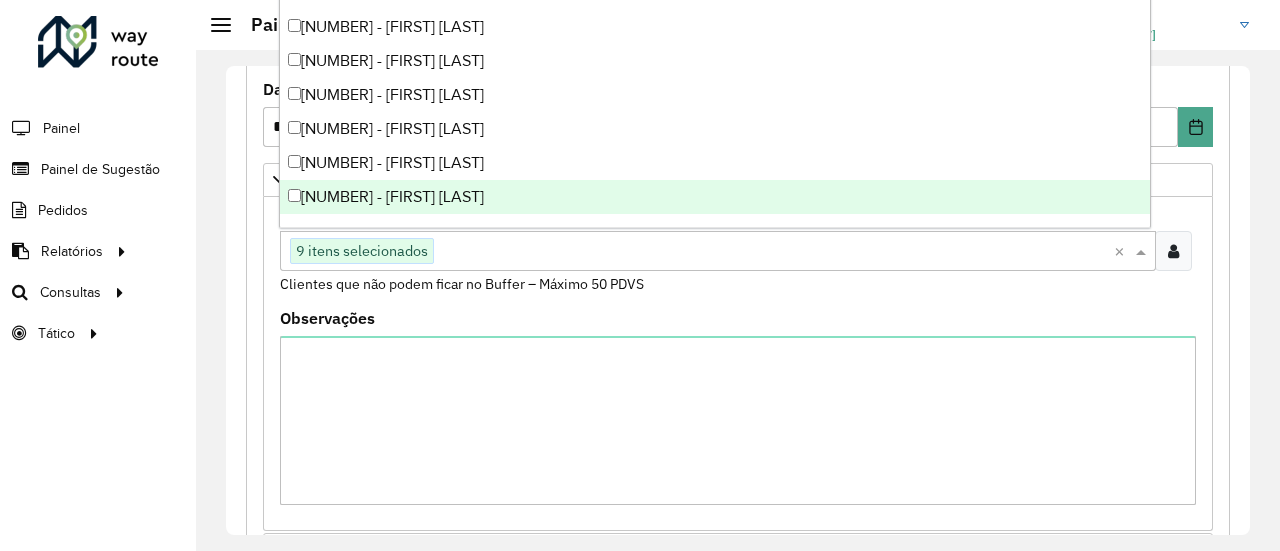 paste on "*****" 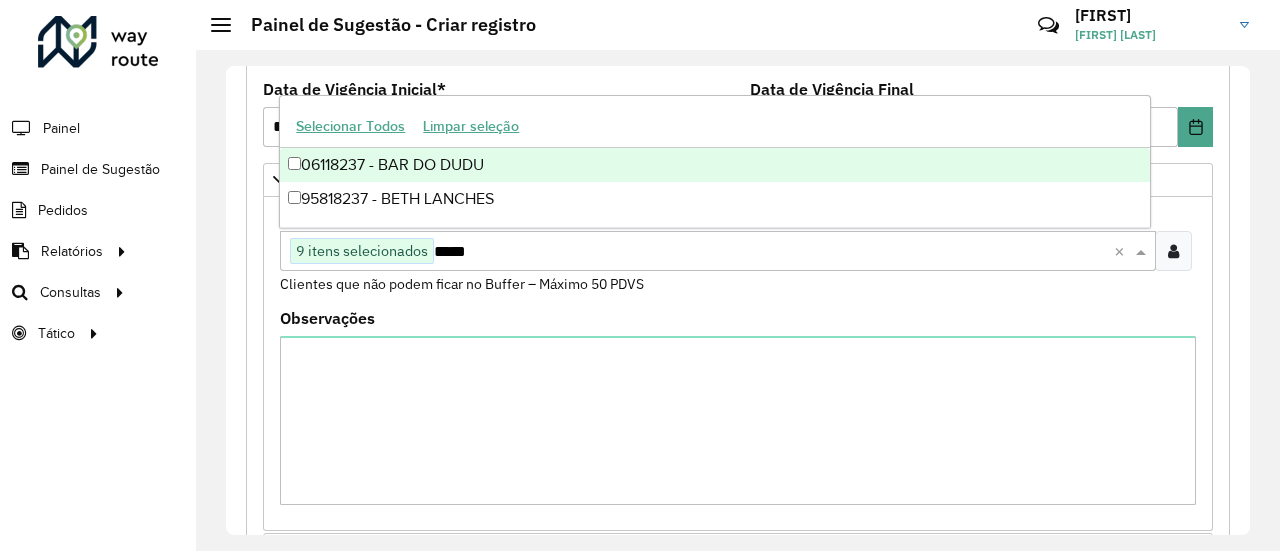 click on "06118237 - BAR DO DUDU" at bounding box center (714, 165) 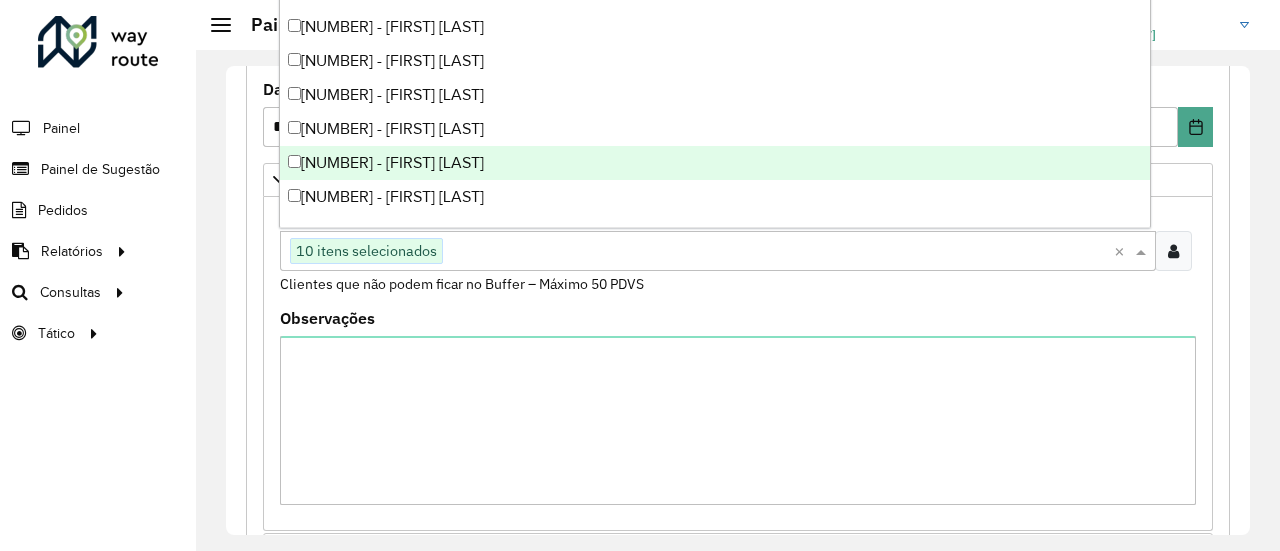 paste on "****" 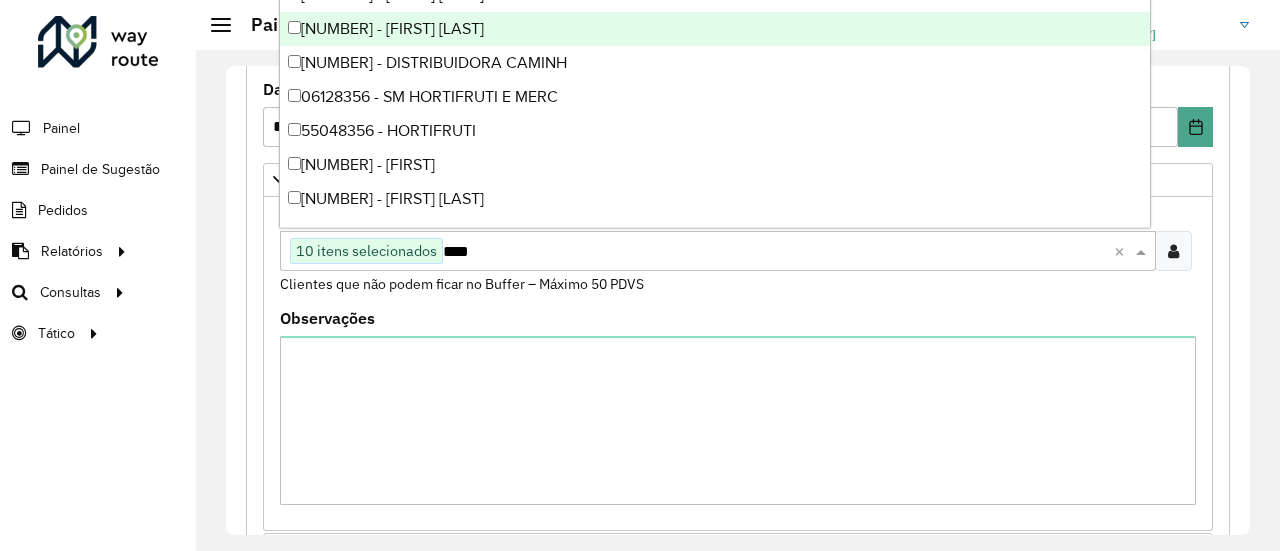 click on "[NUMBER] - [FIRST] [LAST]" at bounding box center (714, 29) 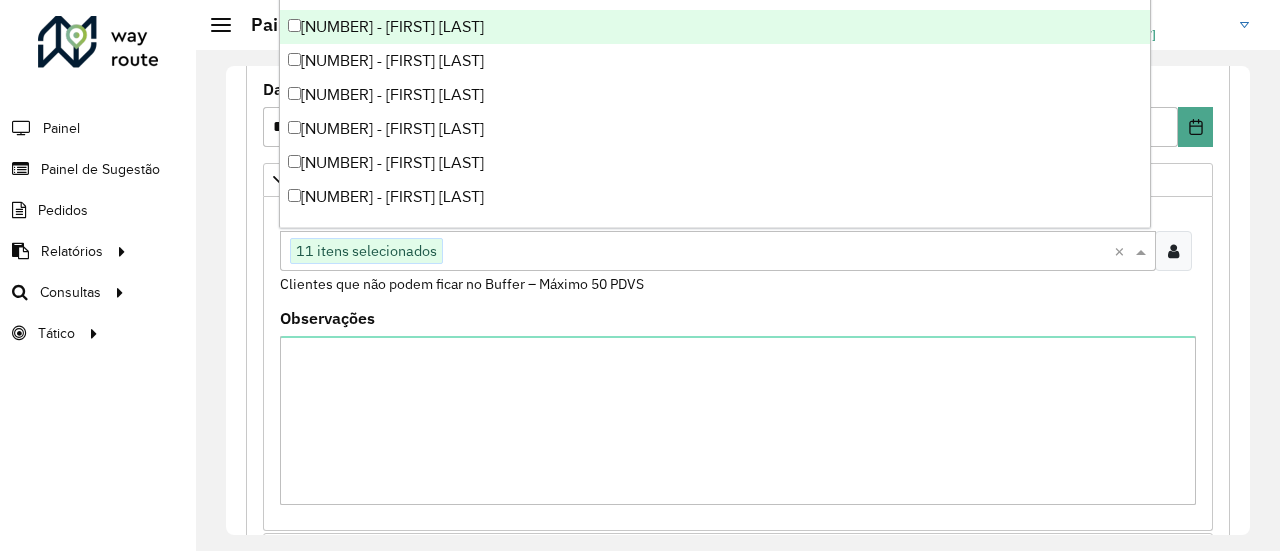 paste on "*****" 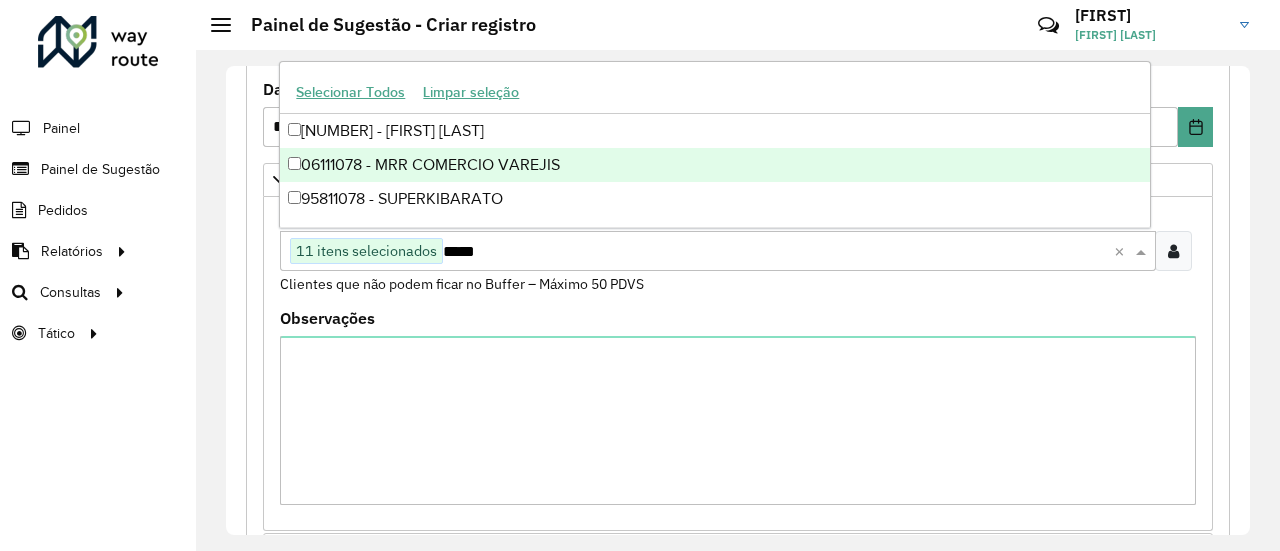 click on "06111078 - MRR COMERCIO VAREJIS" at bounding box center [714, 165] 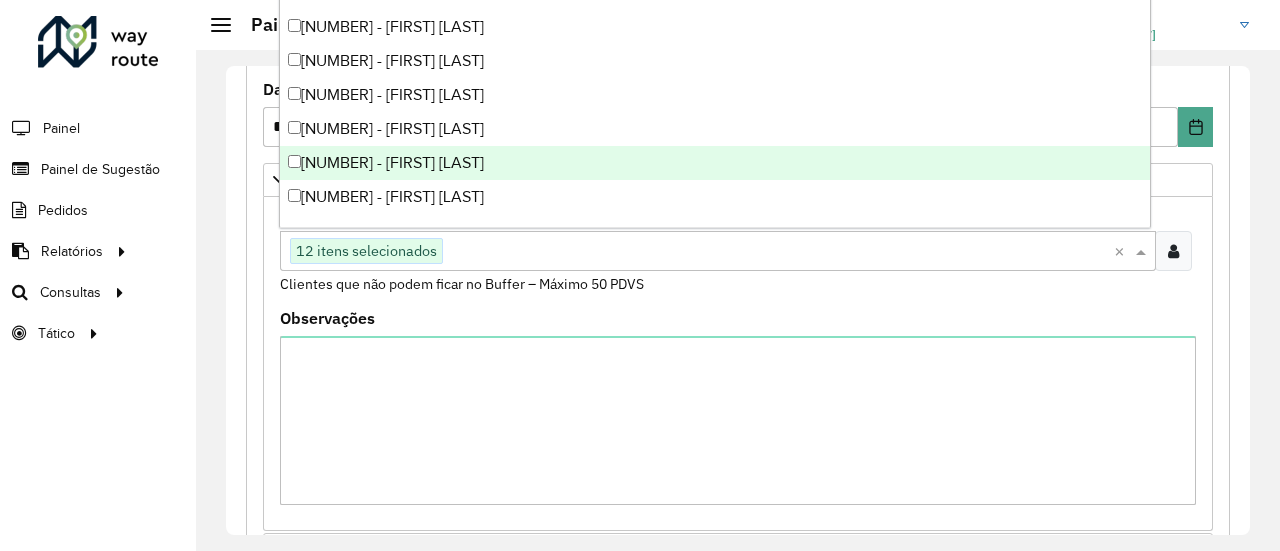 paste on "*****" 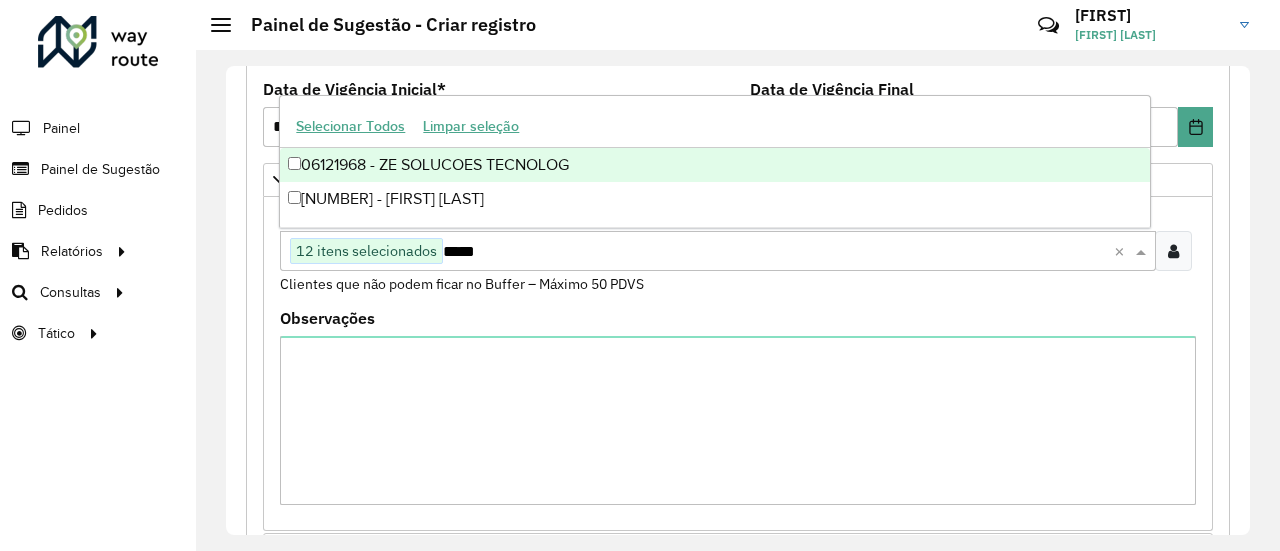 click on "06121968 - ZE SOLUCOES TECNOLOG" at bounding box center (714, 165) 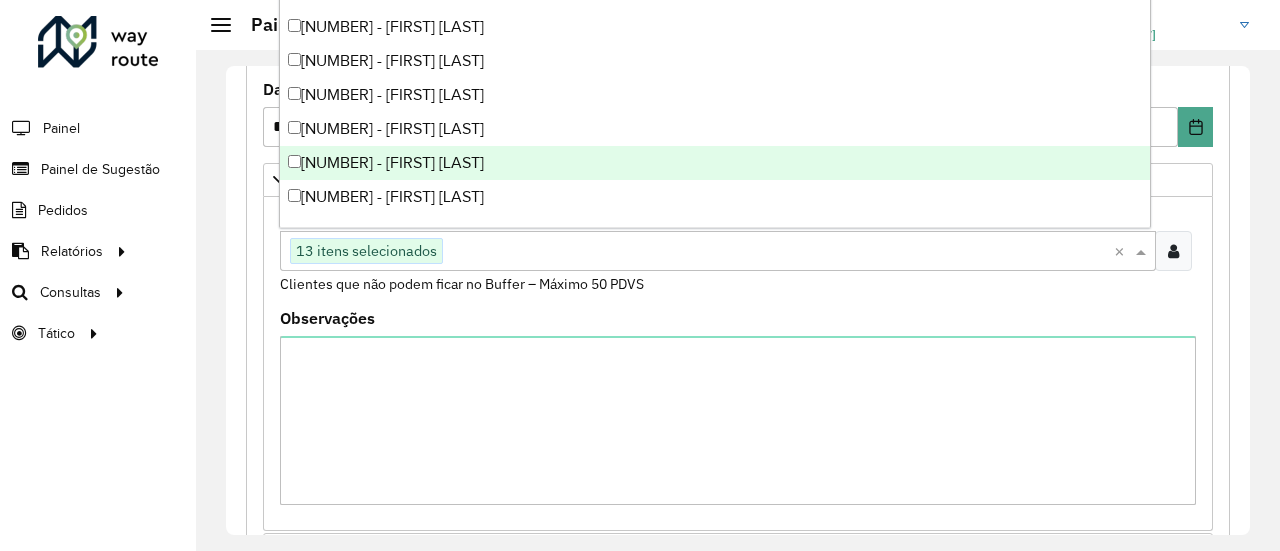 paste on "*****" 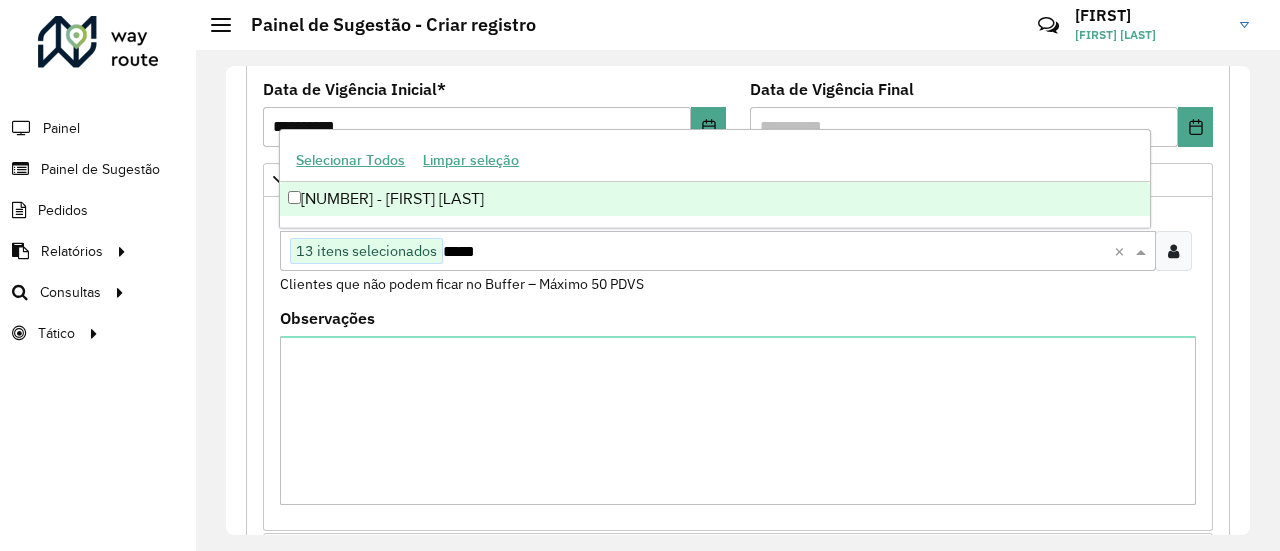 click on "[NUMBER] - [FIRST] [LAST]" at bounding box center (714, 199) 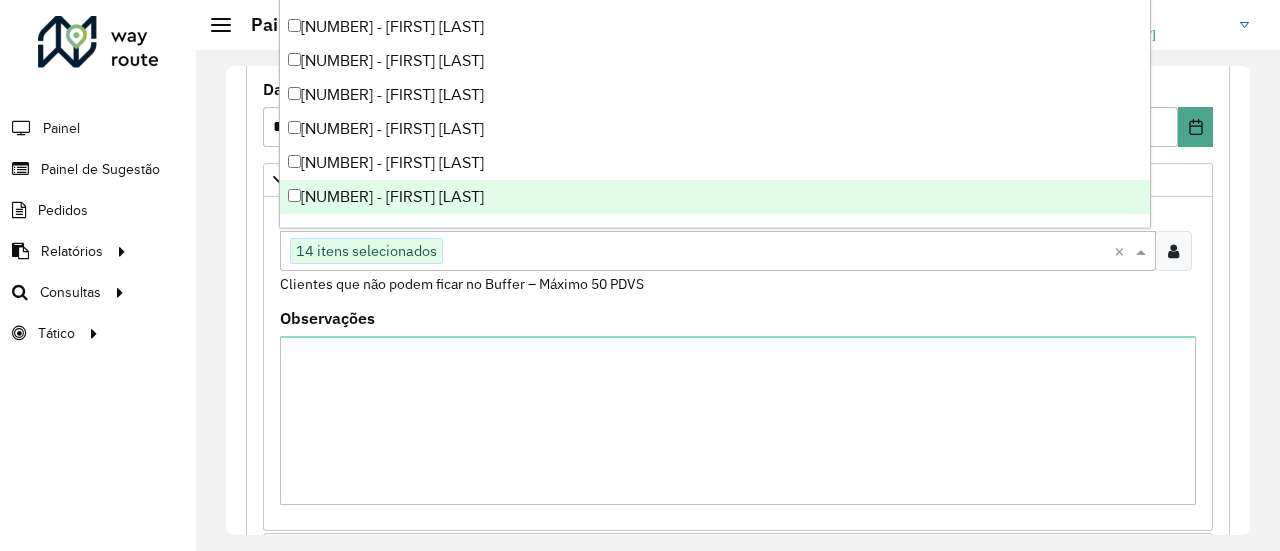 paste on "*****" 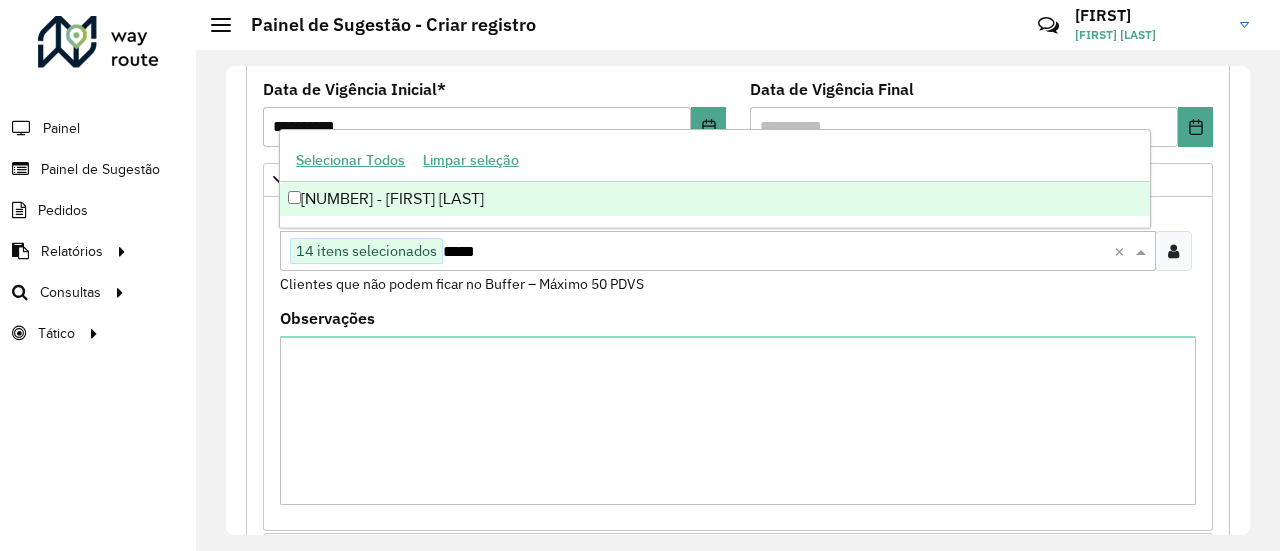 click on "[NUMBER] - [FIRST] [LAST]" at bounding box center (714, 199) 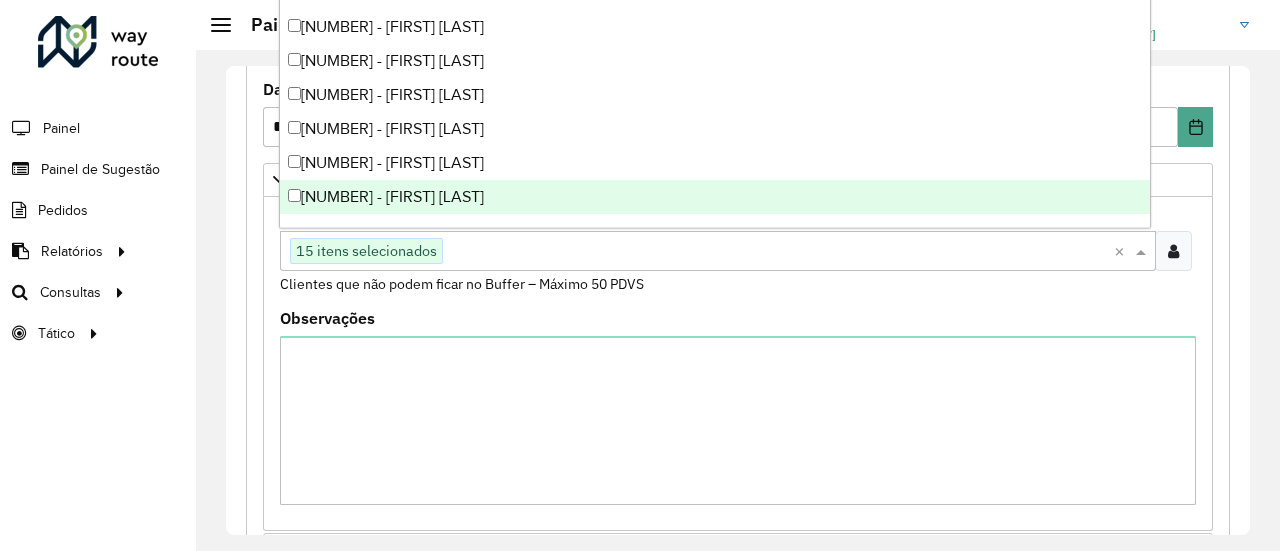 paste on "*****" 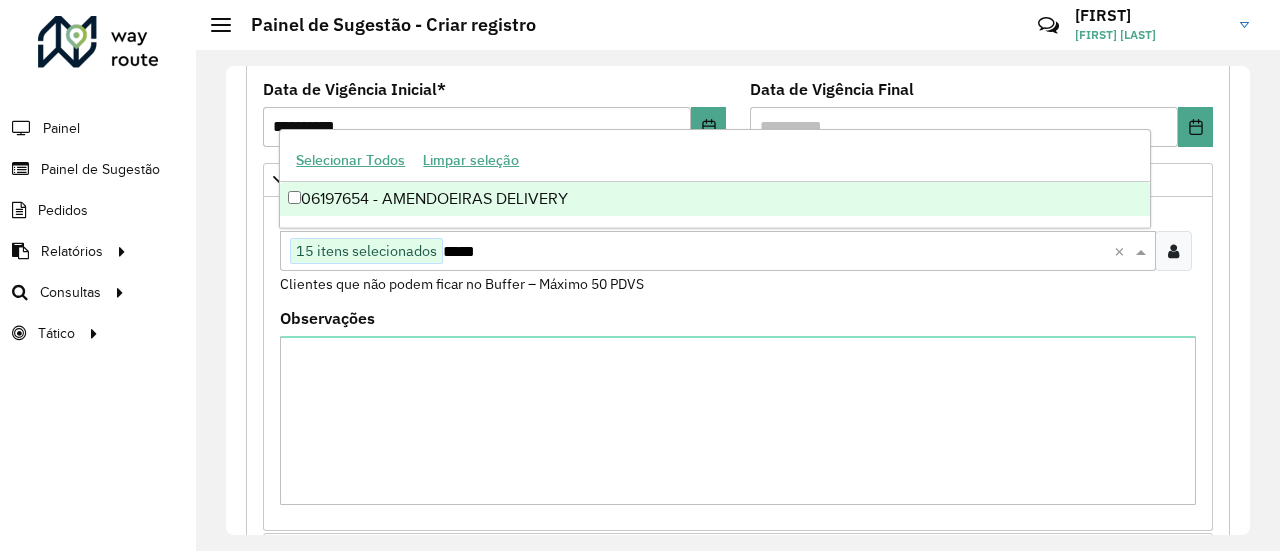 click on "06197654 - AMENDOEIRAS DELIVERY" at bounding box center [714, 199] 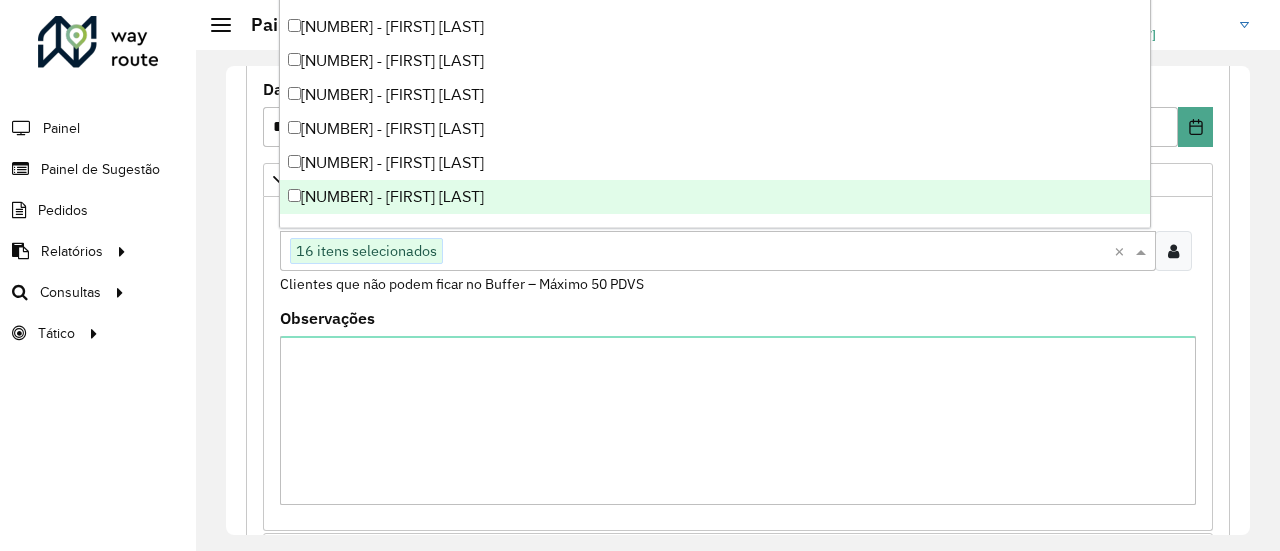 paste on "*****" 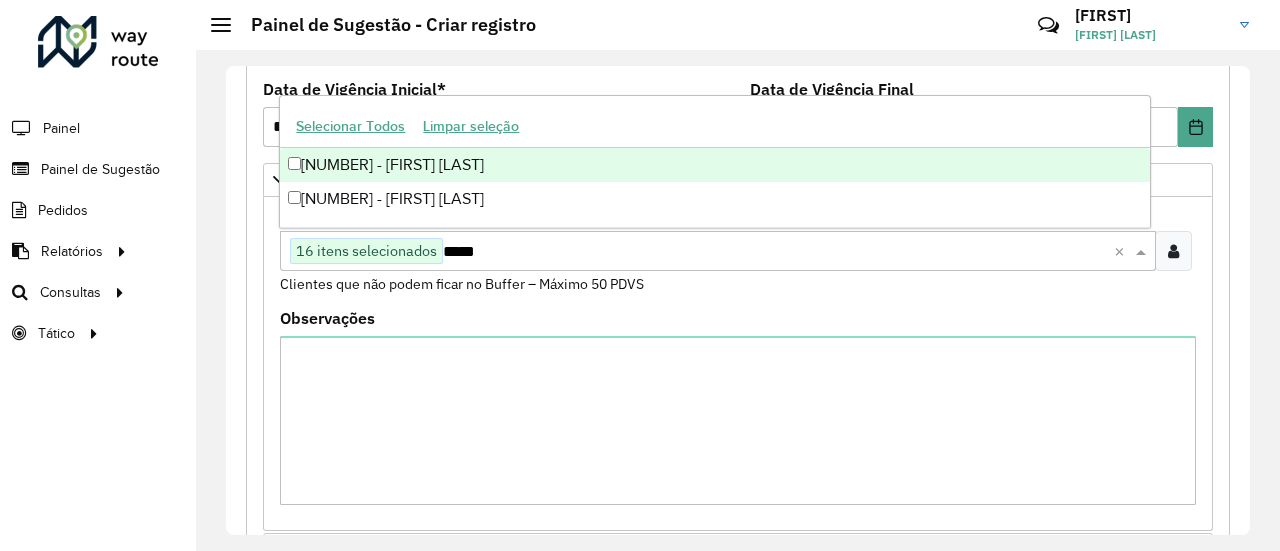click on "[NUMBER] - [FIRST] [LAST]" at bounding box center (714, 165) 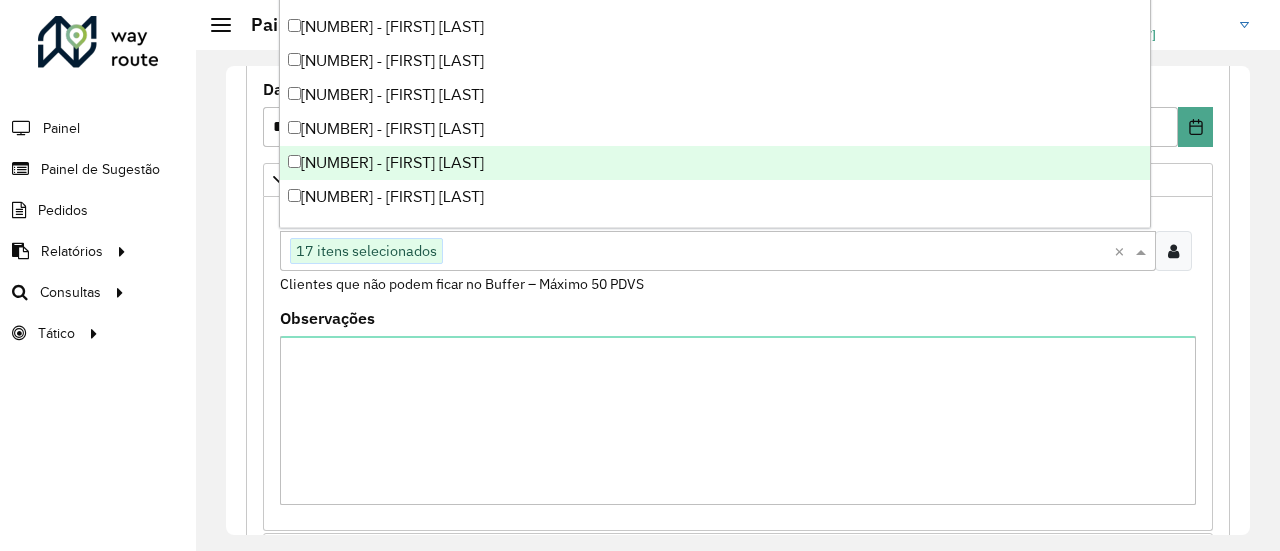 paste on "****" 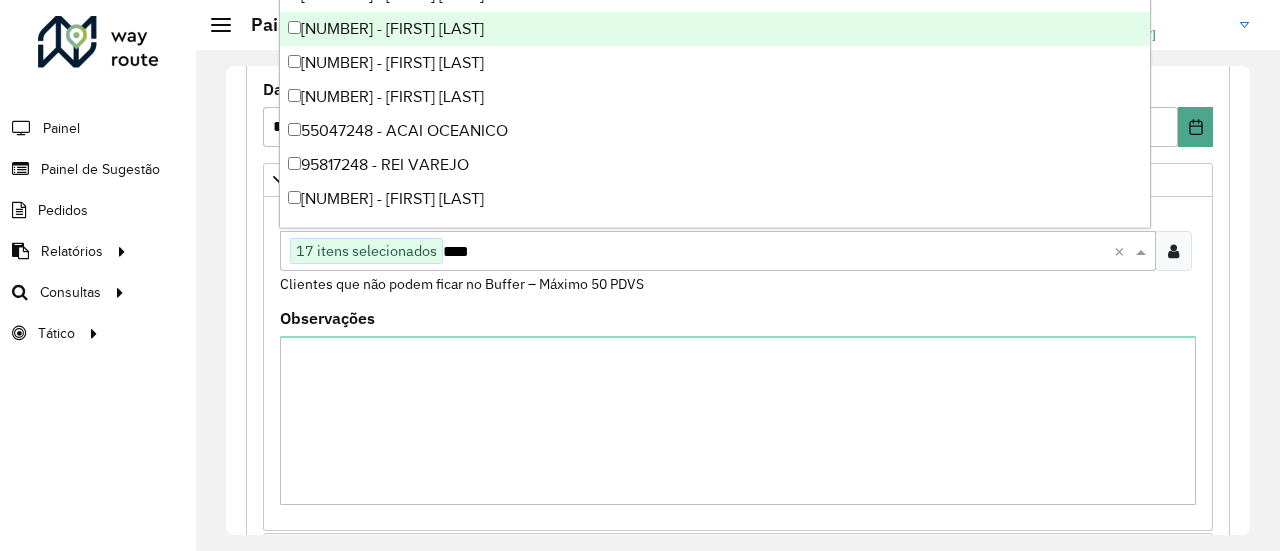 click on "[NUMBER] - [FIRST] [LAST]" at bounding box center (714, 29) 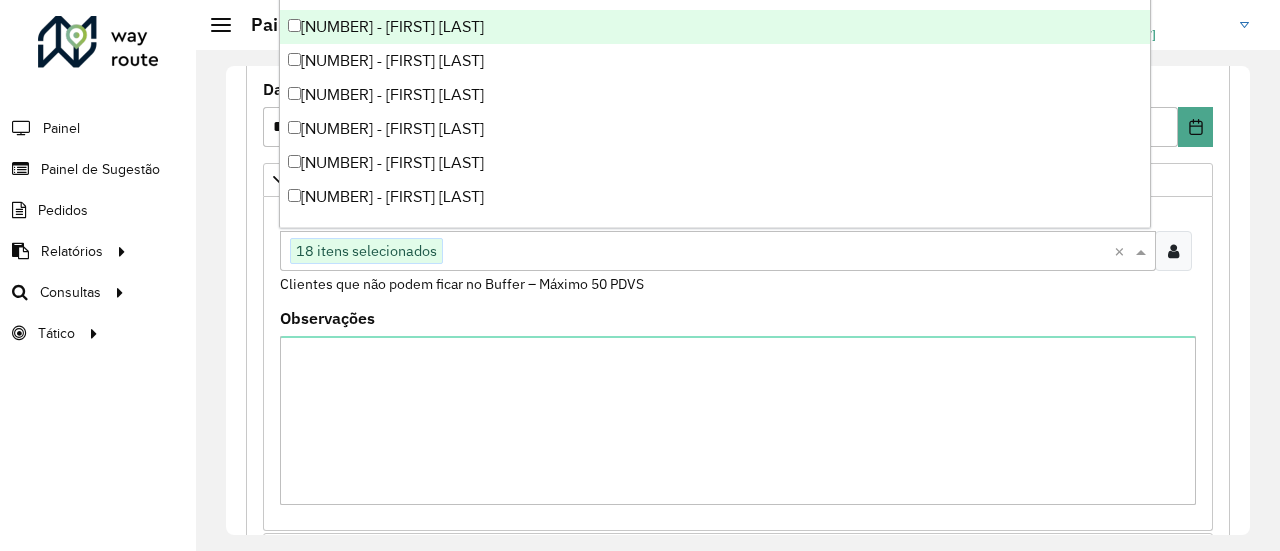 paste on "*****" 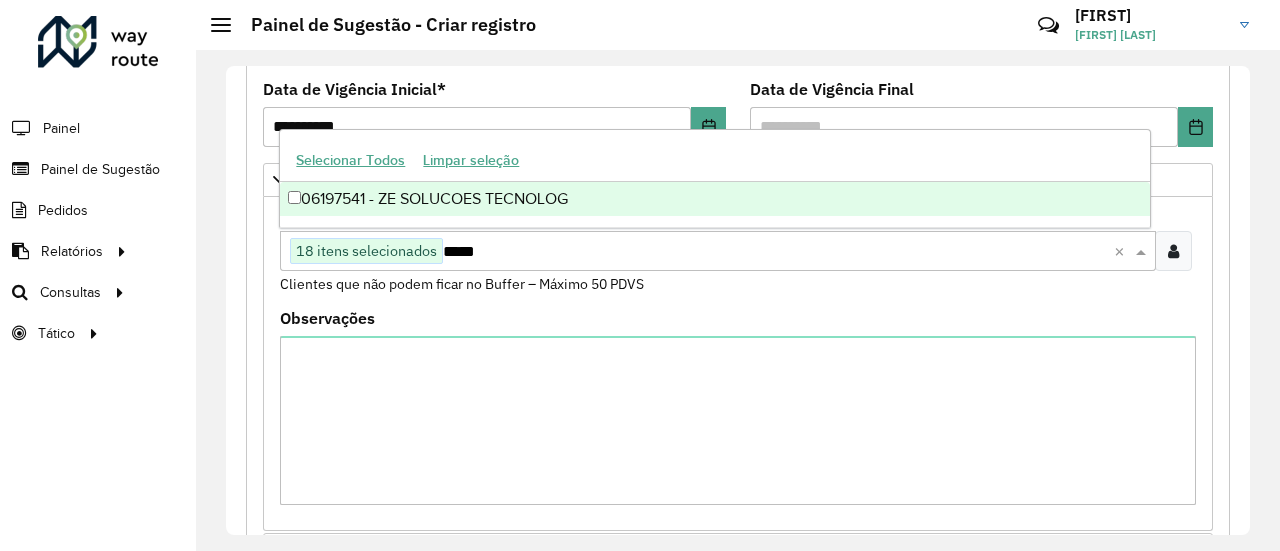 click on "06197541 - ZE SOLUCOES TECNOLOG" at bounding box center [714, 199] 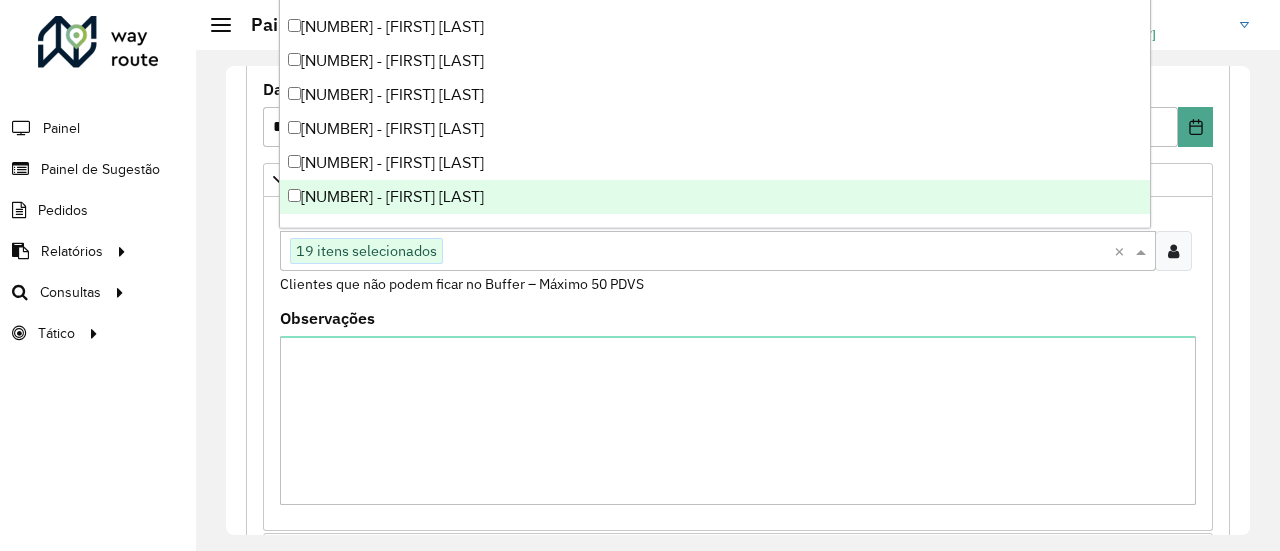 scroll, scrollTop: 32, scrollLeft: 0, axis: vertical 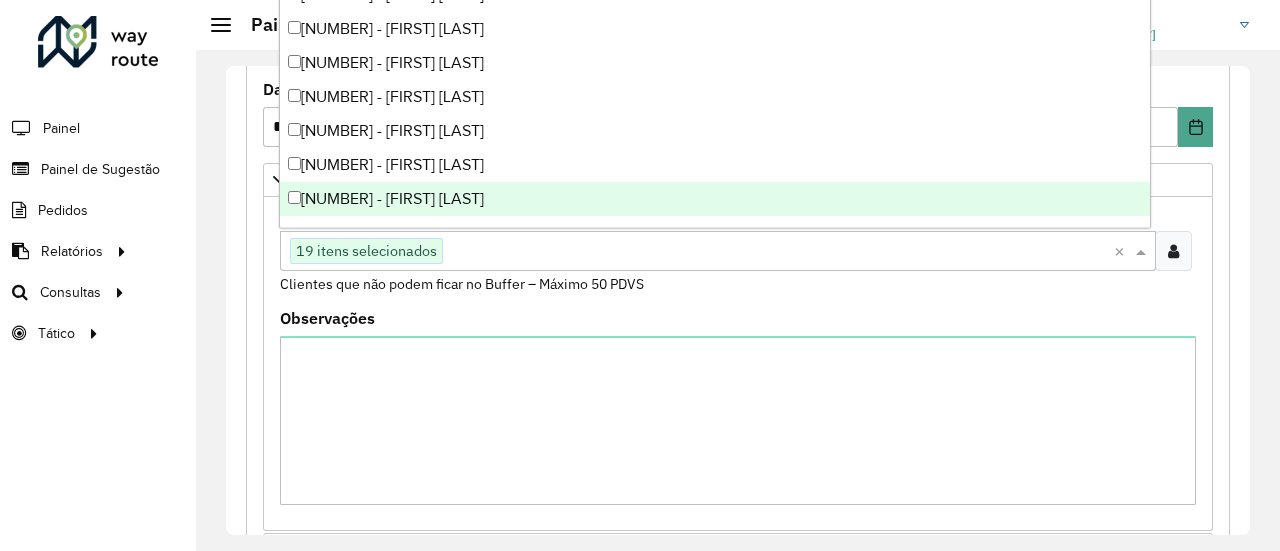 paste on "*****" 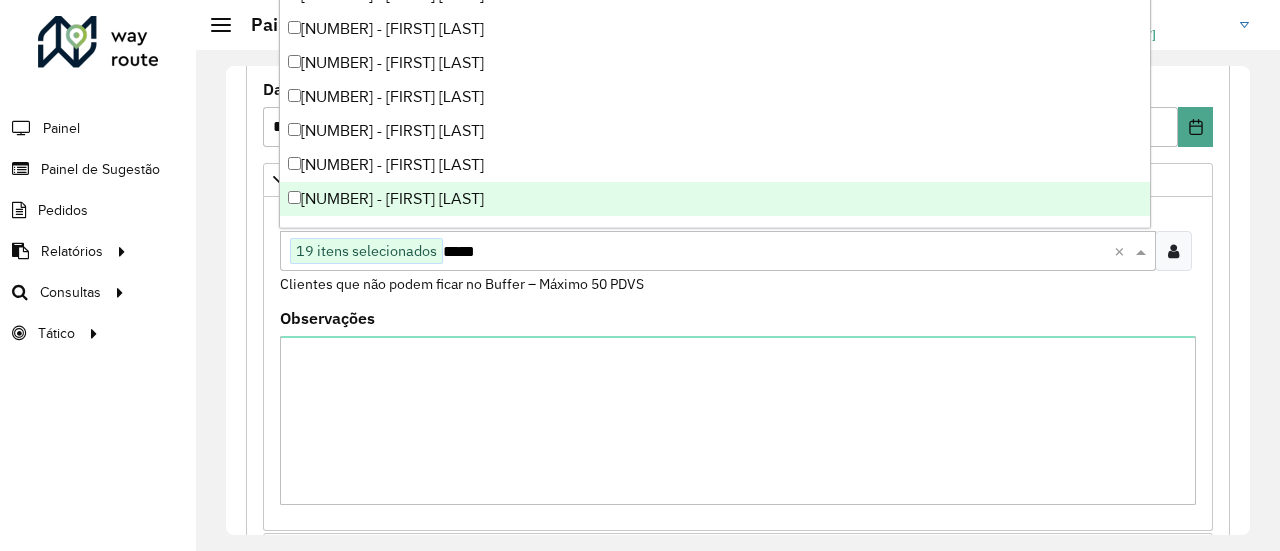 scroll, scrollTop: 0, scrollLeft: 0, axis: both 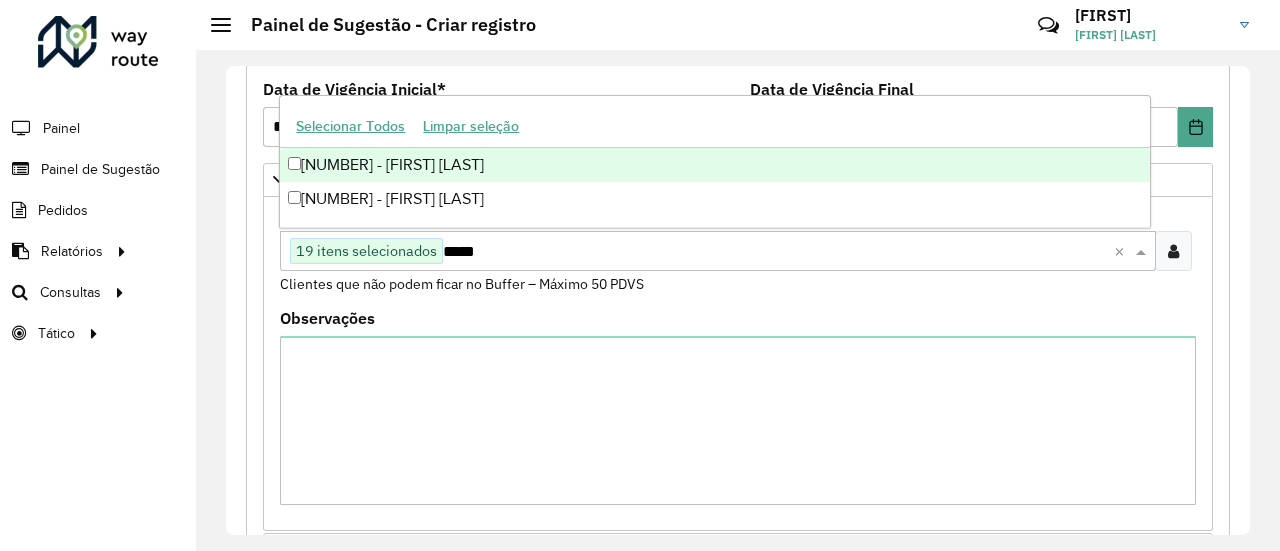 click on "[NUMBER] - [FIRST] [LAST]" at bounding box center [714, 165] 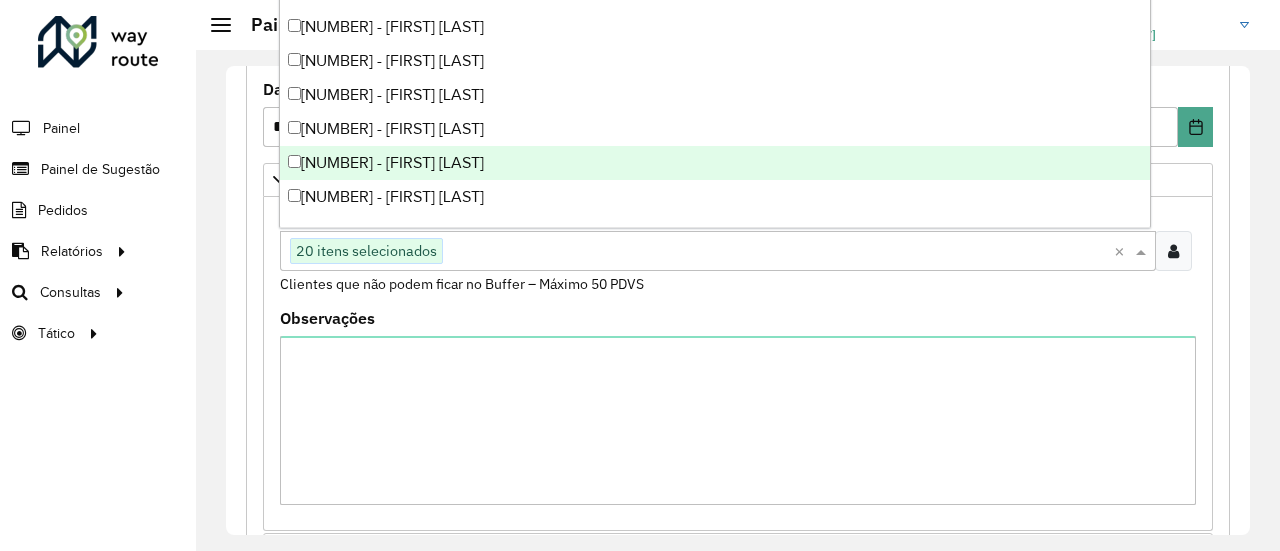 paste on "*****" 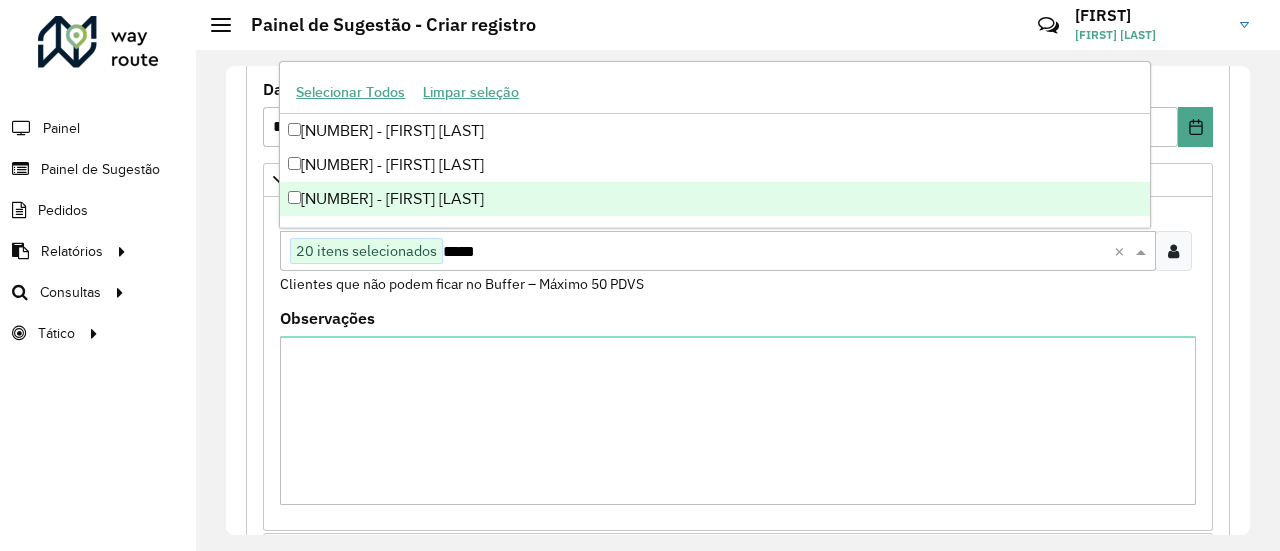 click on "[NUMBER] - [FIRST] [LAST]" at bounding box center [714, 199] 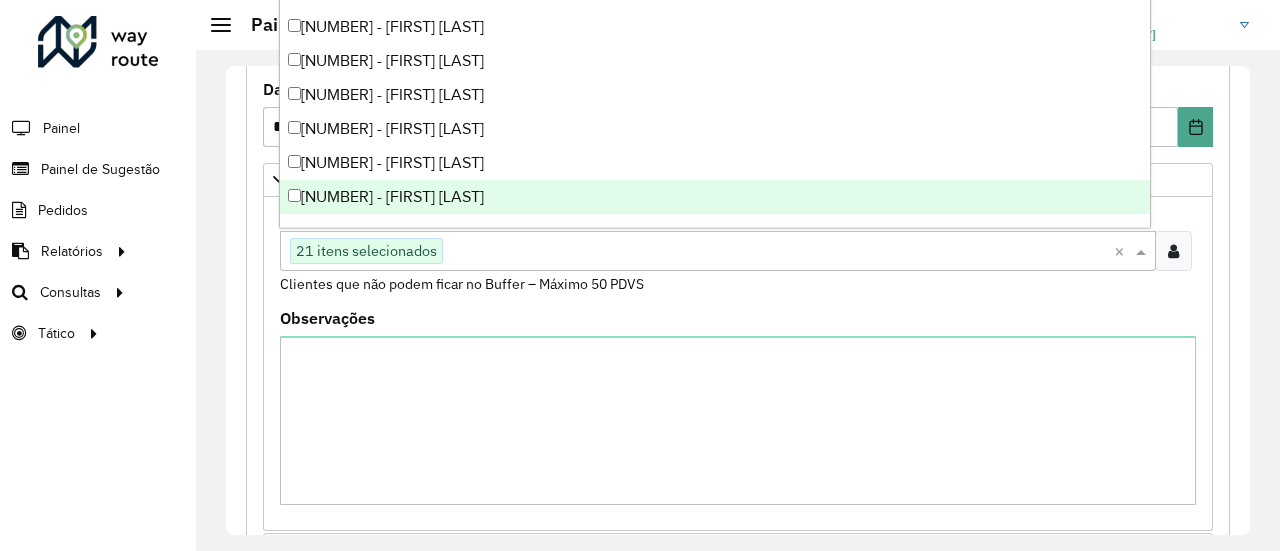 paste on "*****" 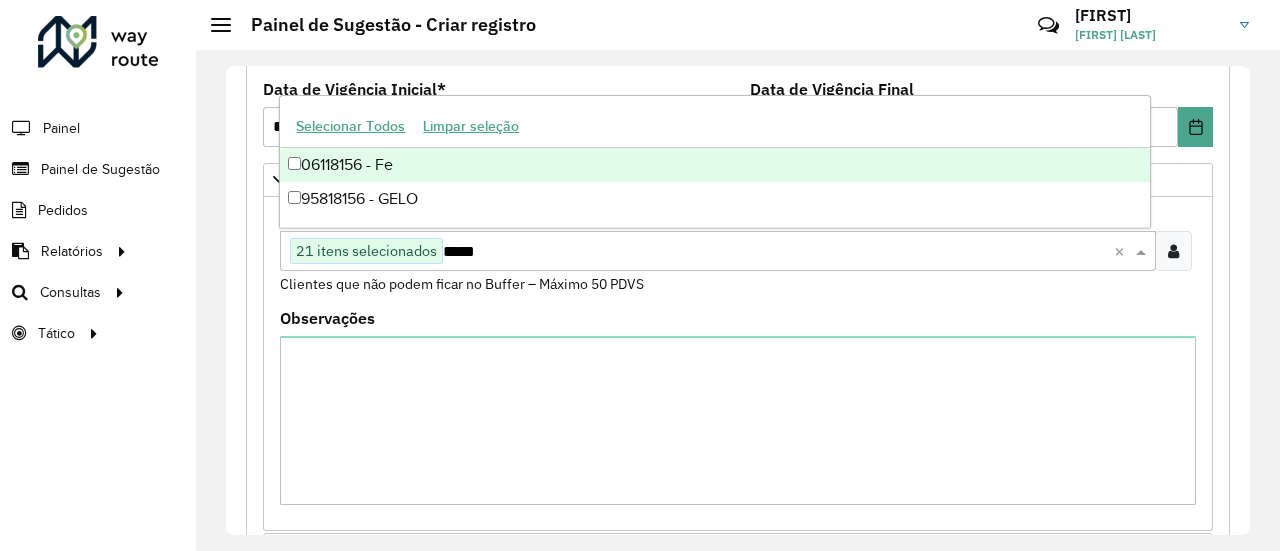 click on "06118156 - Fe" at bounding box center [714, 165] 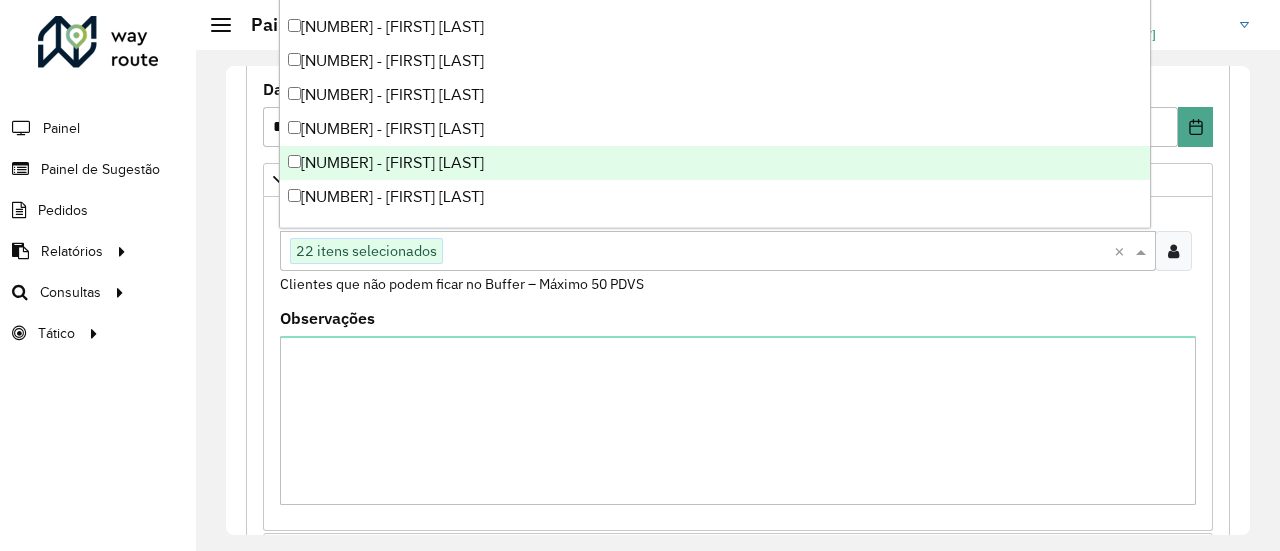 paste on "*****" 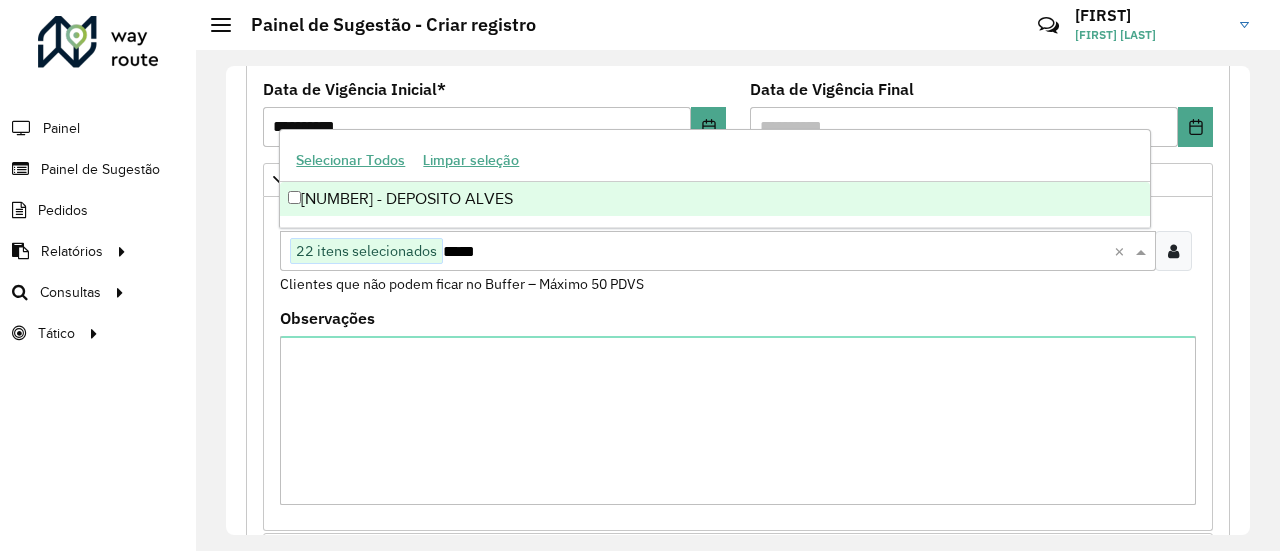 click on "[NUMBER] - DEPOSITO ALVES" at bounding box center (714, 199) 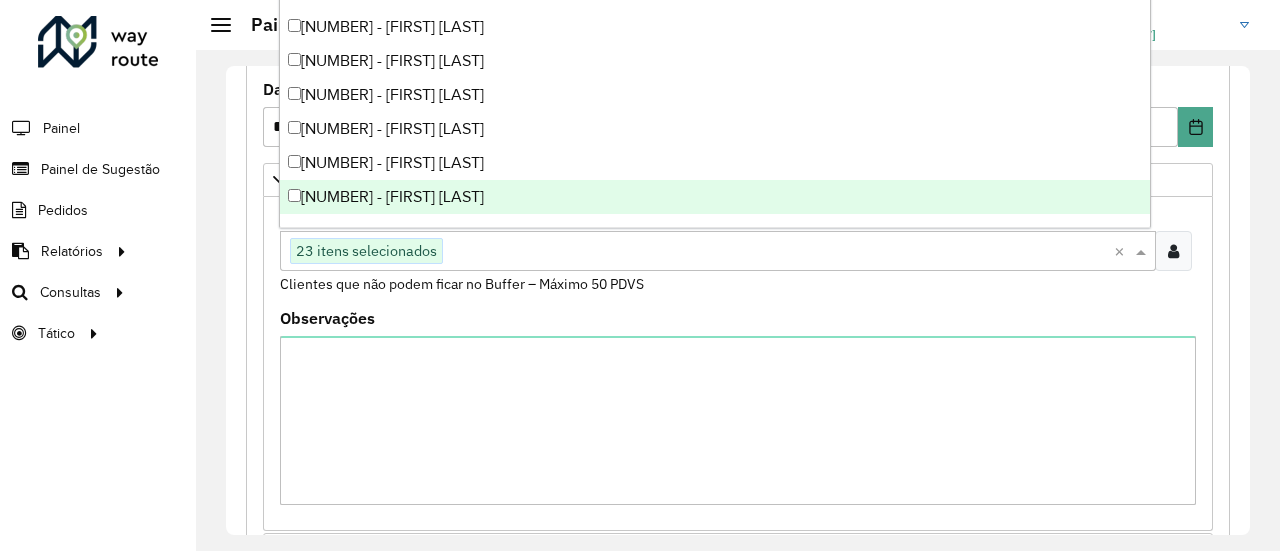 paste on "*****" 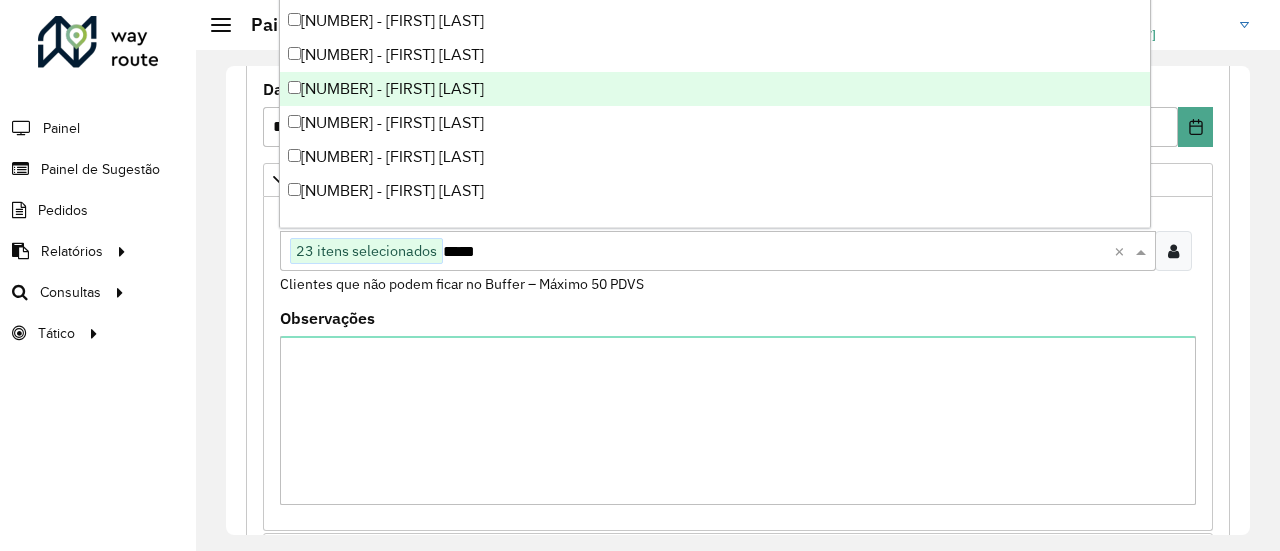 scroll, scrollTop: 0, scrollLeft: 0, axis: both 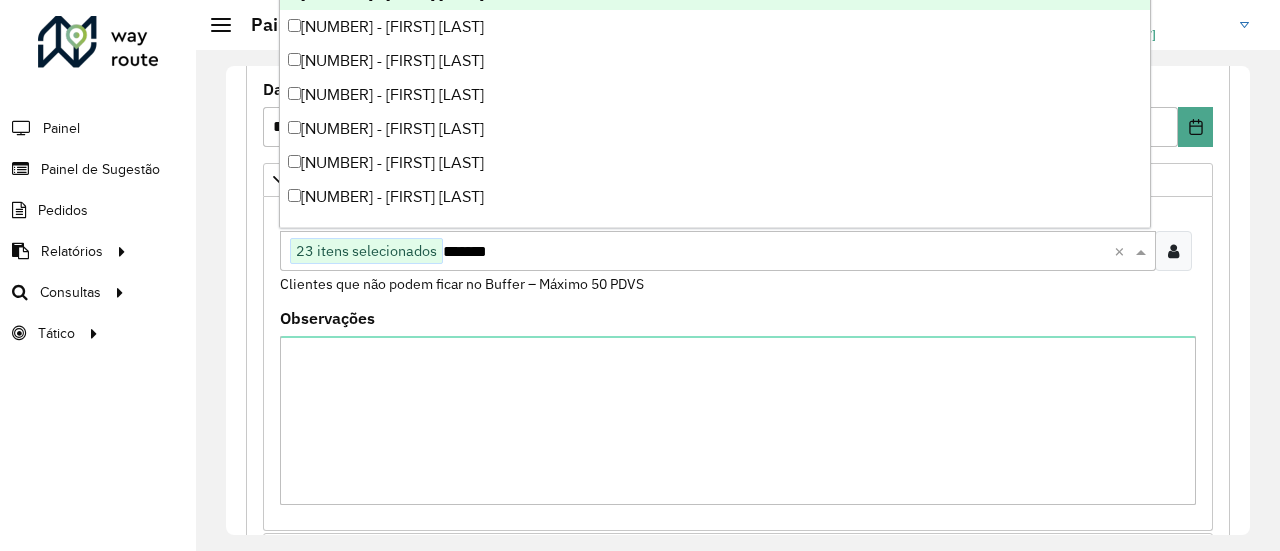 type on "********" 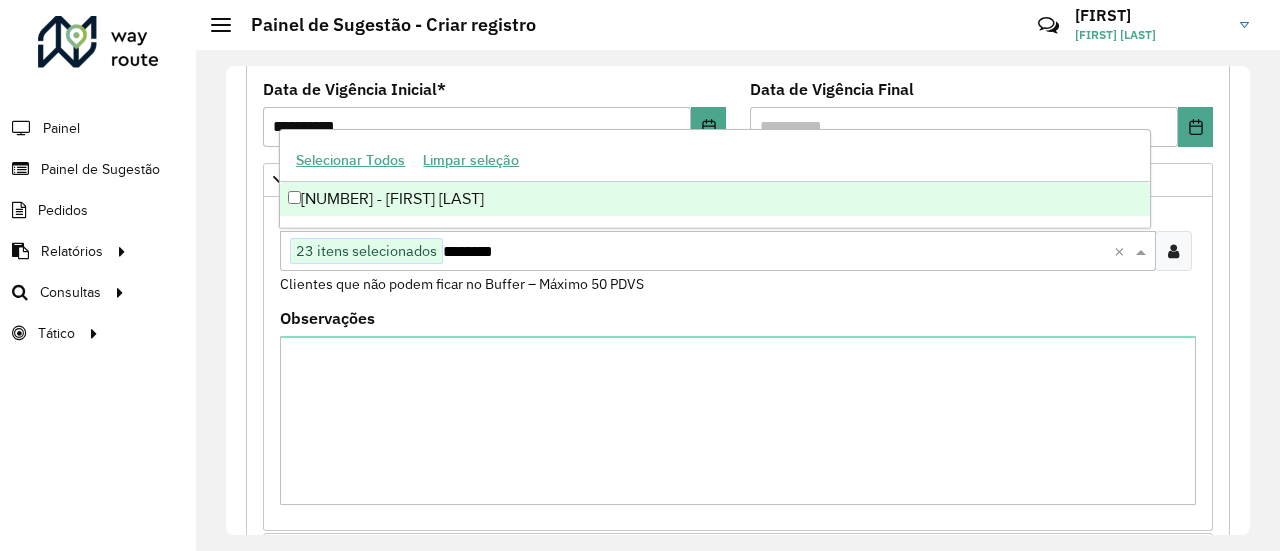 click on "[NUMBER] - [FIRST] [LAST]" at bounding box center (714, 199) 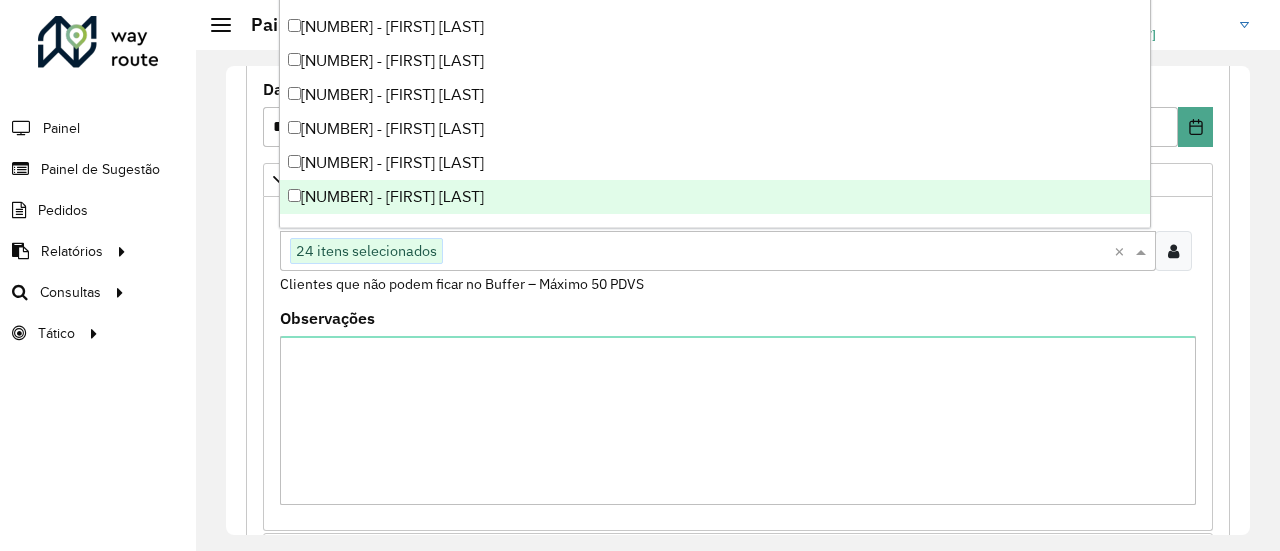 paste on "*****" 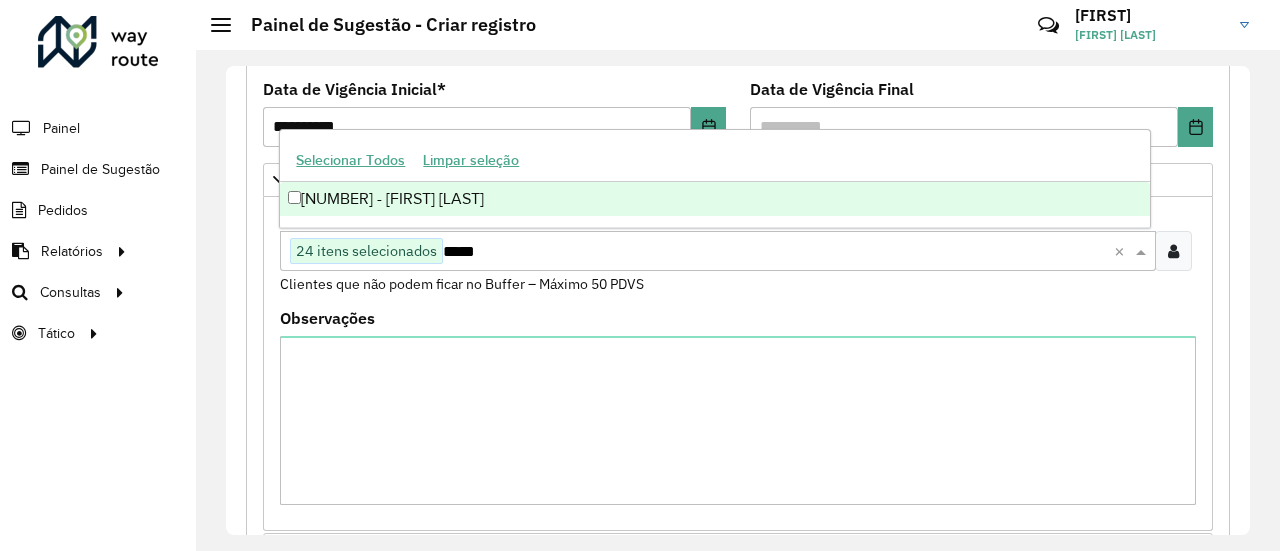 click on "[NUMBER] - [FIRST] [LAST]" at bounding box center [714, 199] 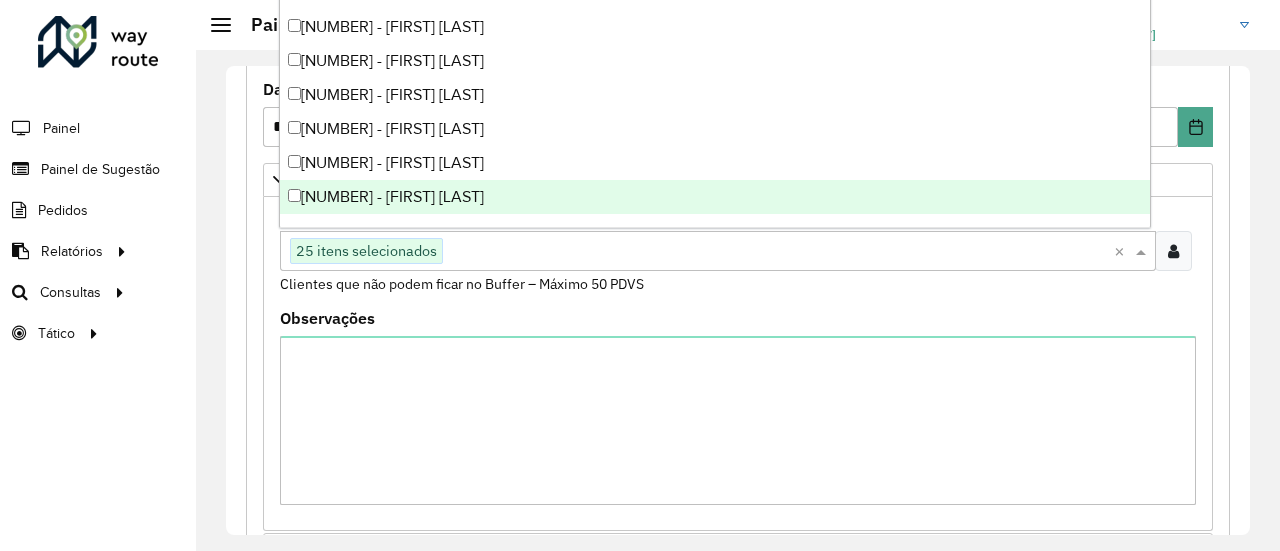 paste on "*****" 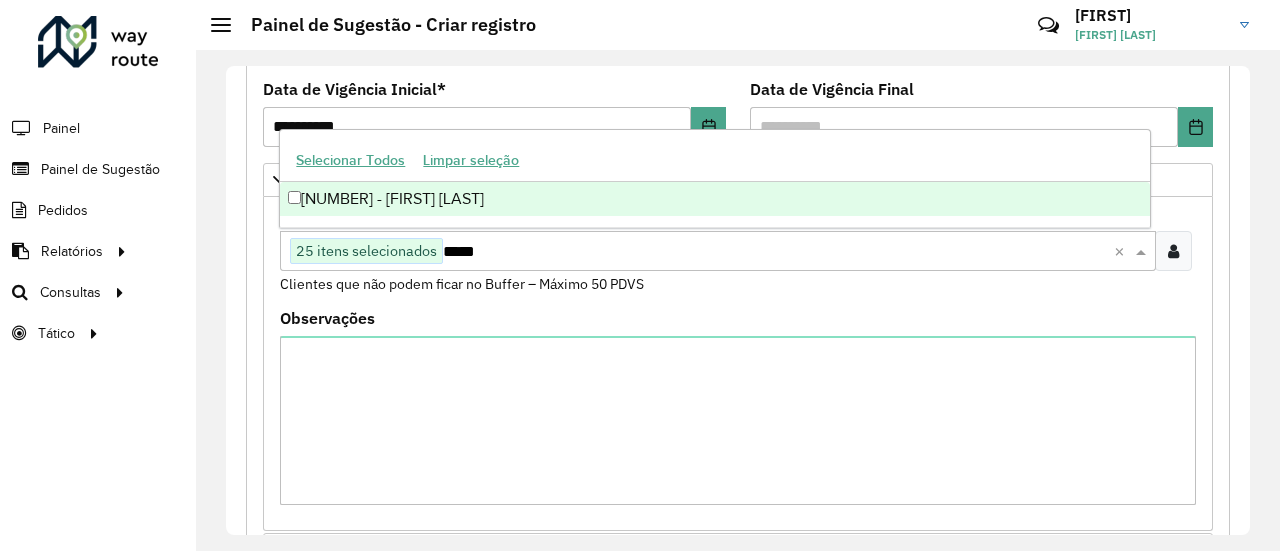 click on "[NUMBER] - [FIRST] [LAST]" at bounding box center [714, 199] 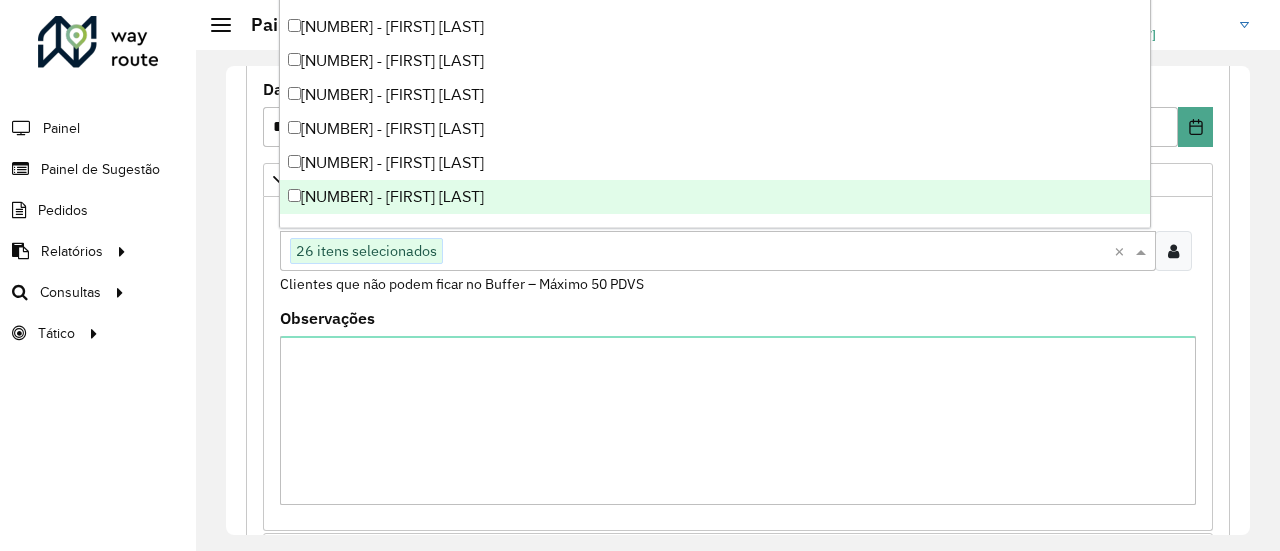 paste on "*****" 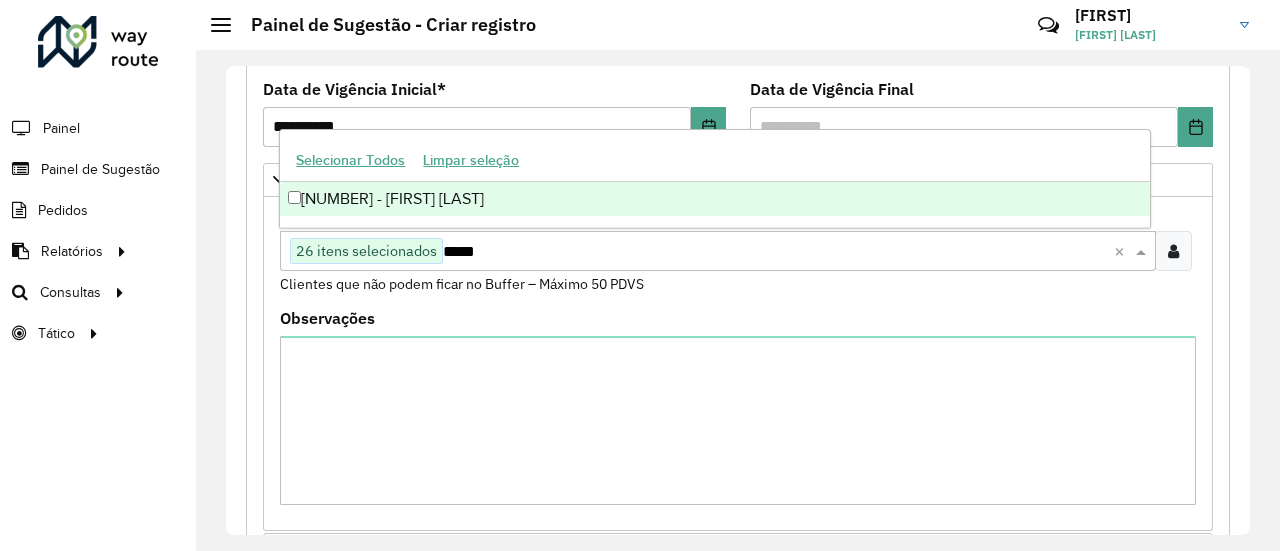 click on "[NUMBER] - [FIRST] [LAST]" at bounding box center (714, 199) 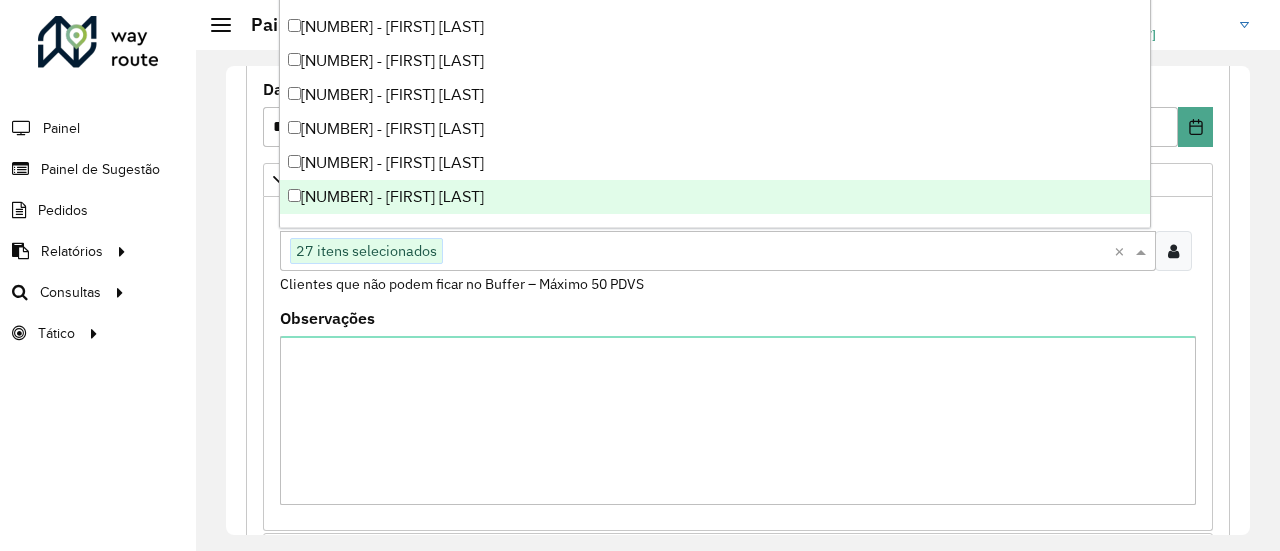paste on "*****" 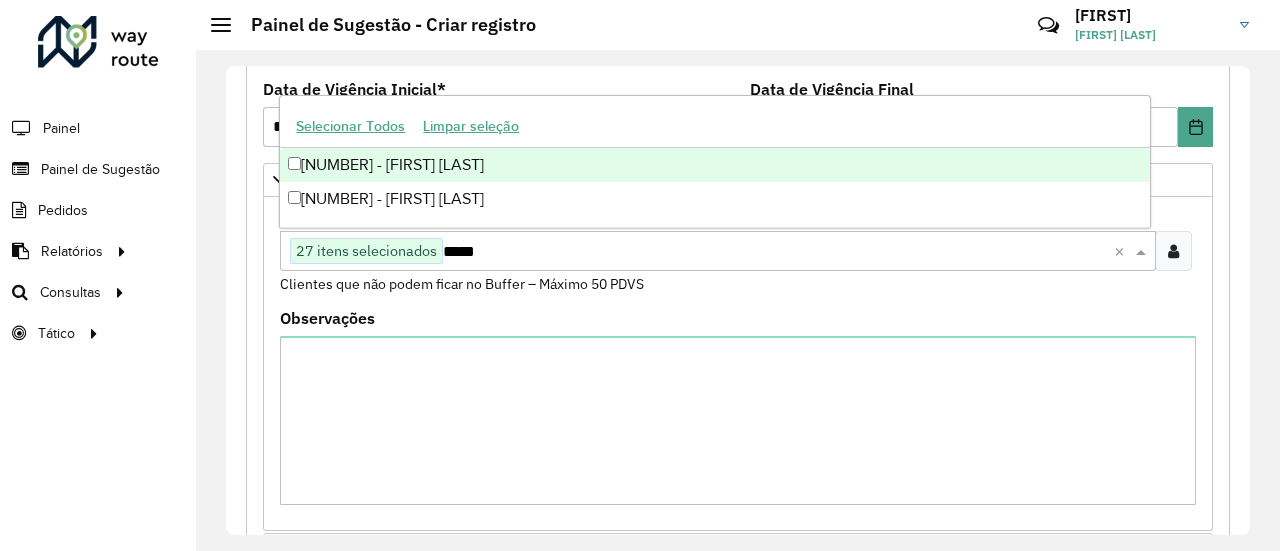 click on "[NUMBER] - [FIRST] [LAST]" at bounding box center [714, 165] 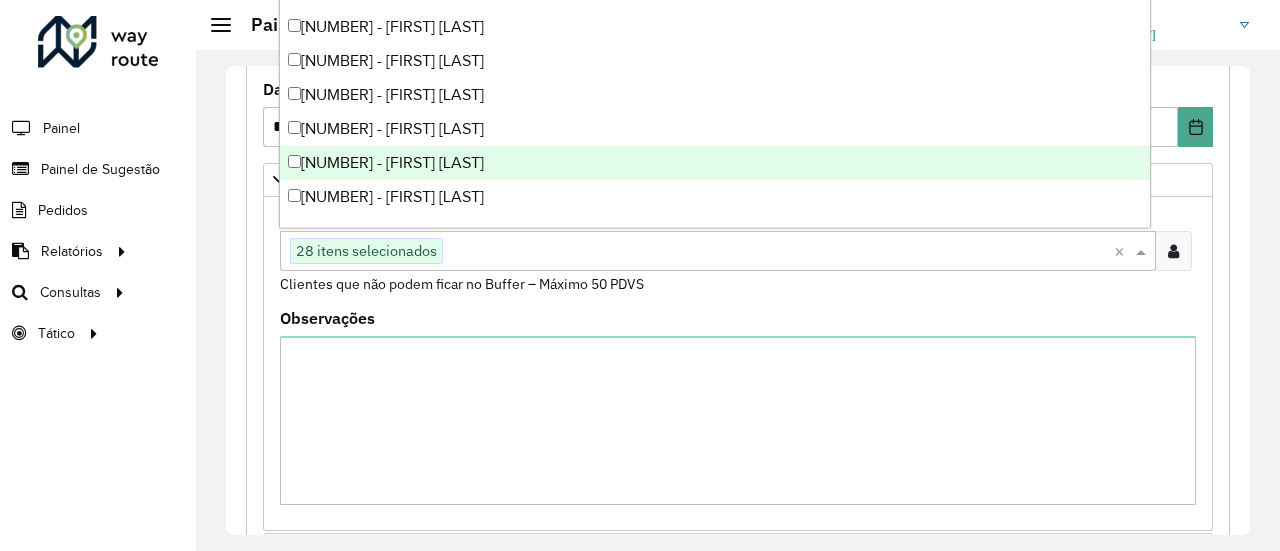 paste on "*****" 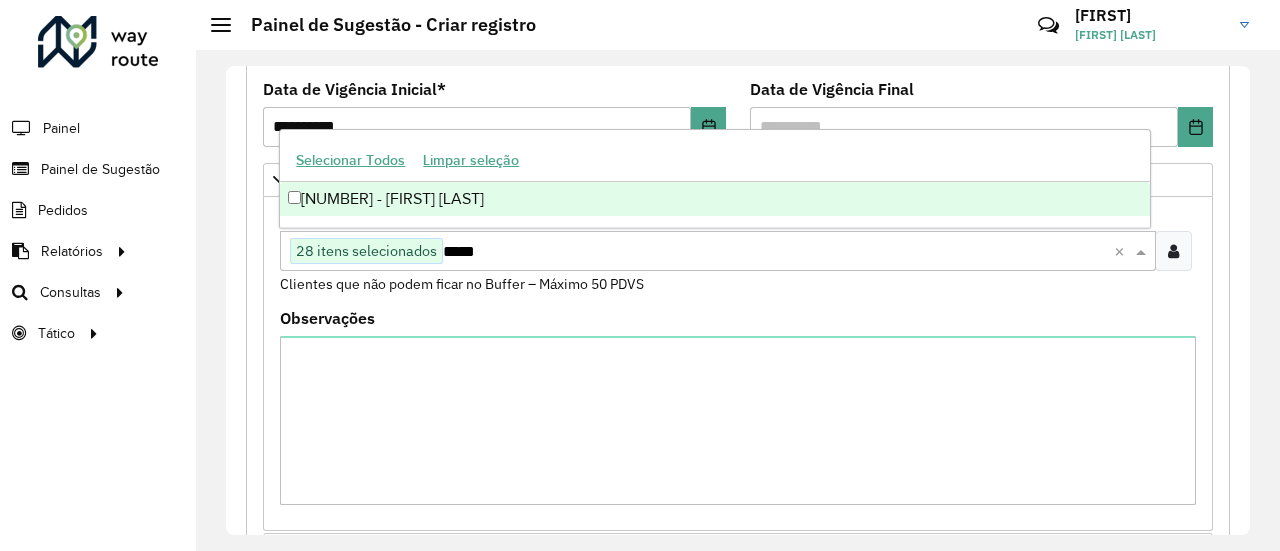 click on "[NUMBER] - [FIRST] [LAST]" at bounding box center (714, 199) 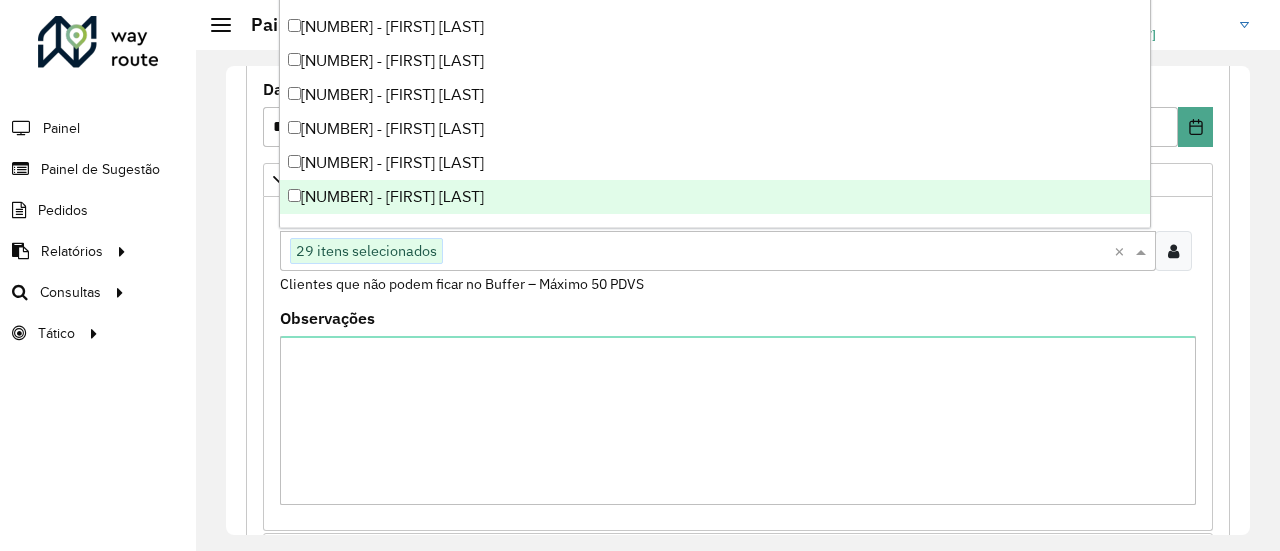 paste on "*****" 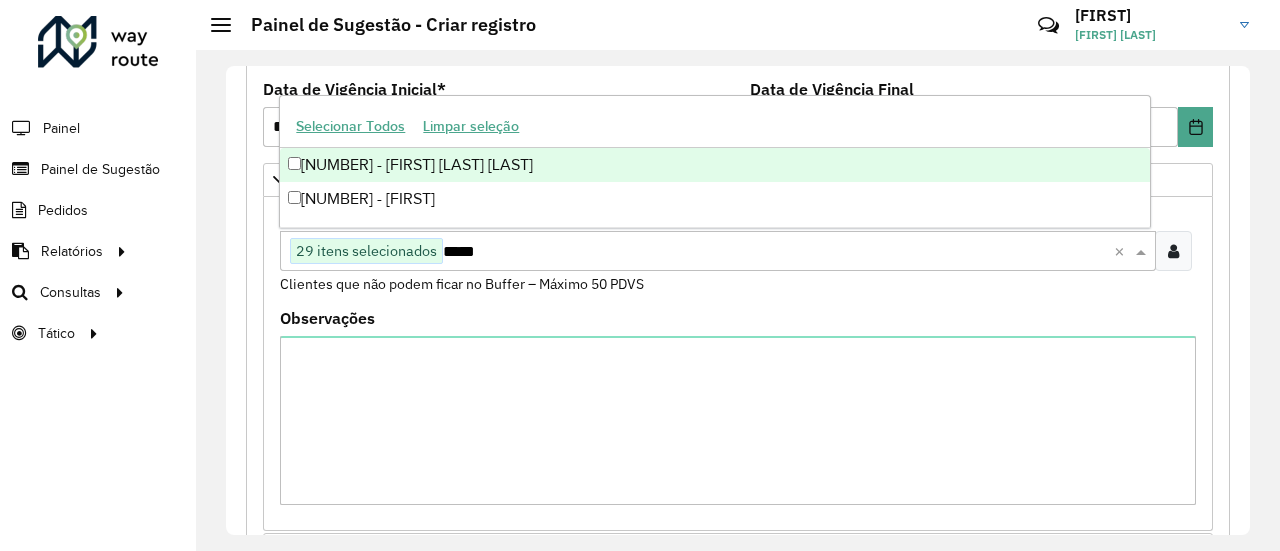 click on "[NUMBER] - [FIRST] [LAST] [LAST]" at bounding box center (714, 165) 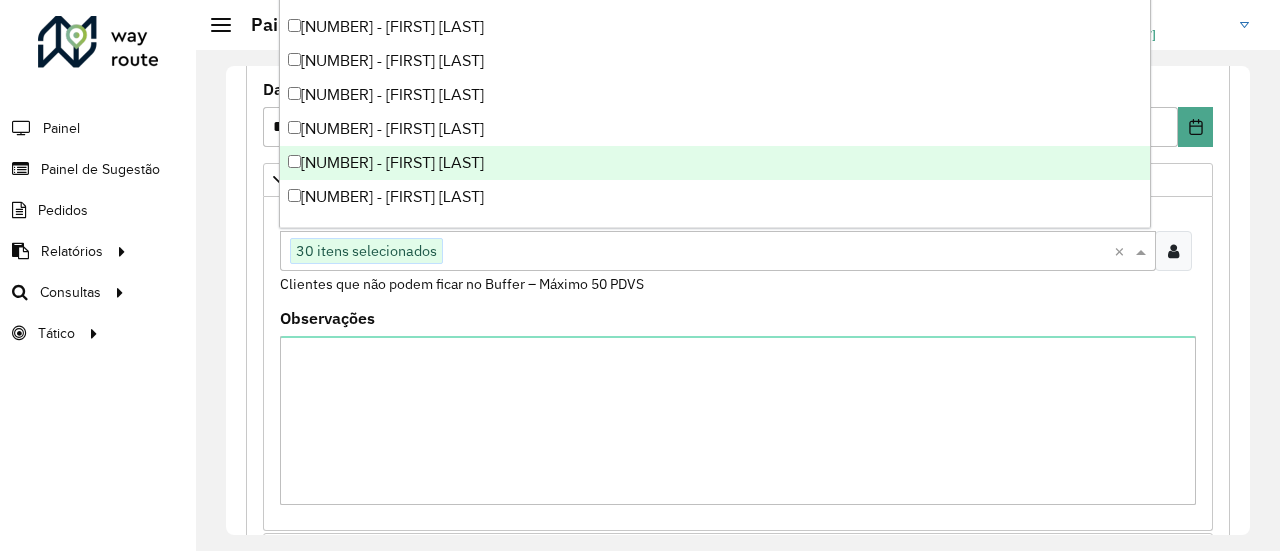 paste on "*****" 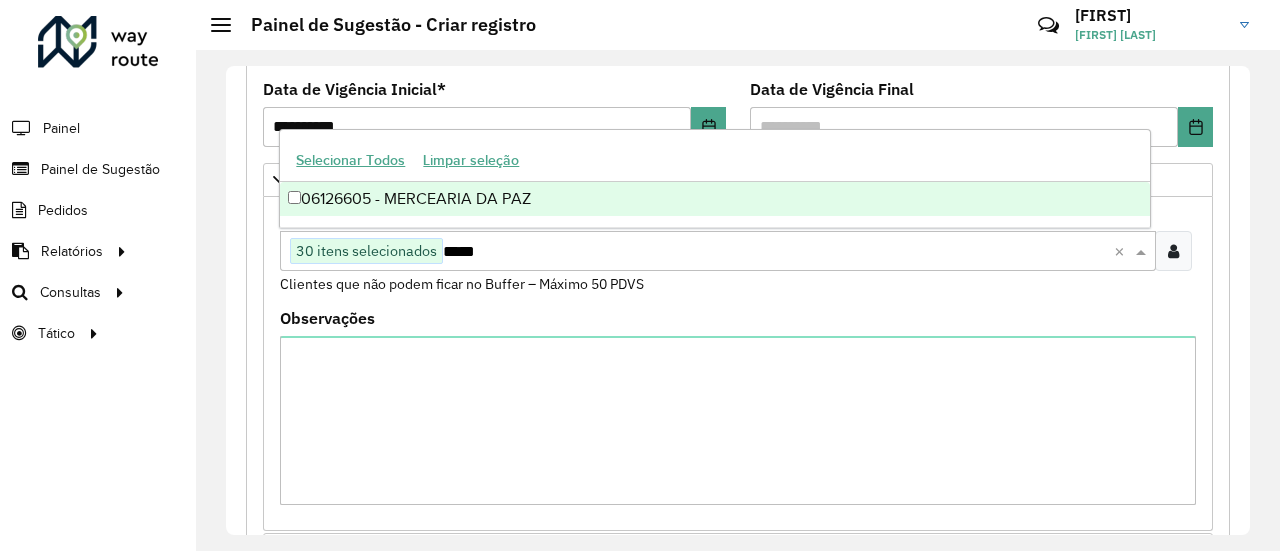 click on "06126605 - MERCEARIA DA PAZ" at bounding box center (714, 199) 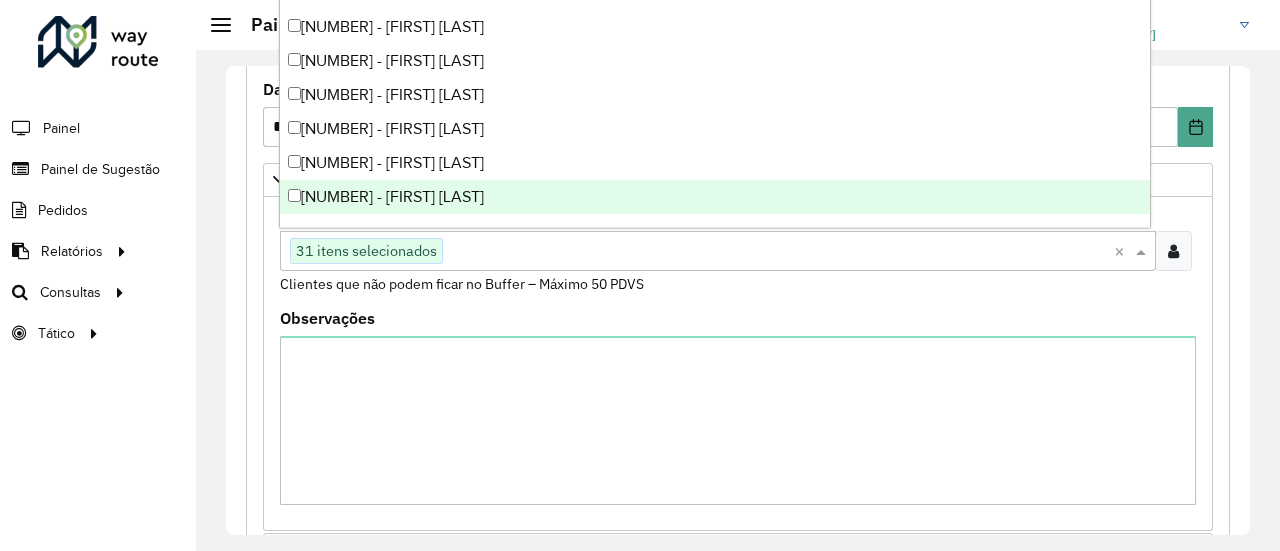 paste on "*****" 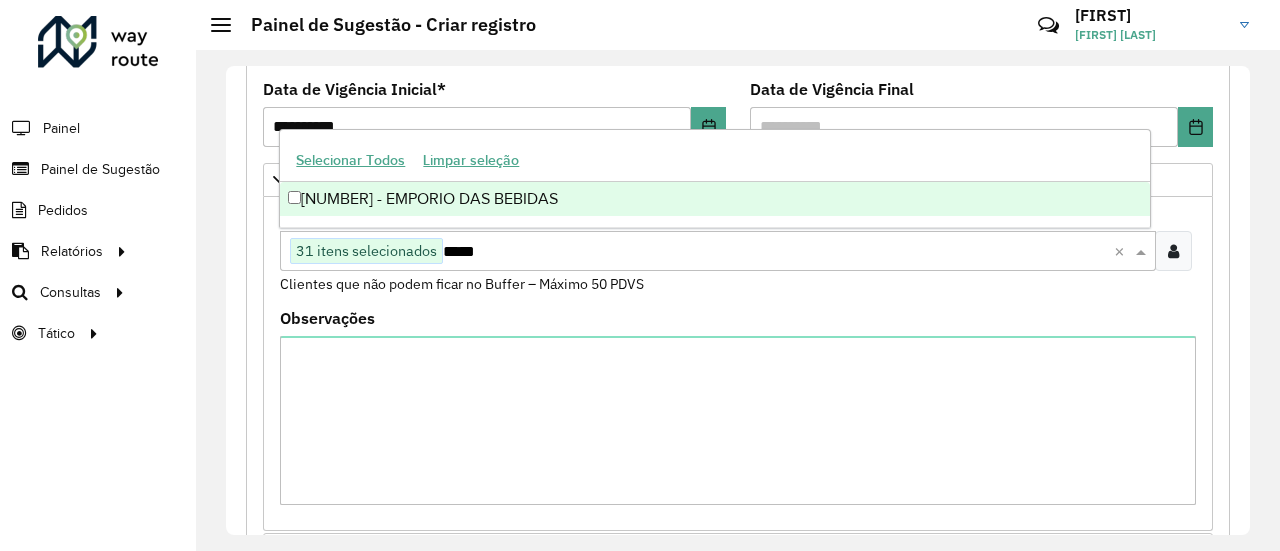 click on "[NUMBER] - EMPORIO DAS BEBIDAS" at bounding box center [714, 199] 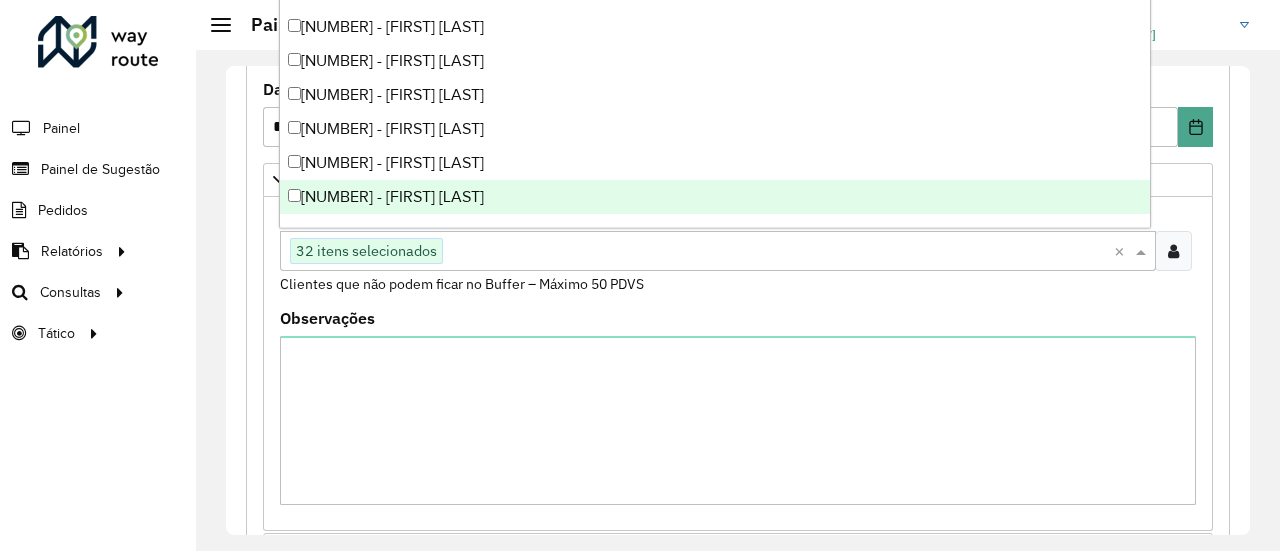 paste on "*****" 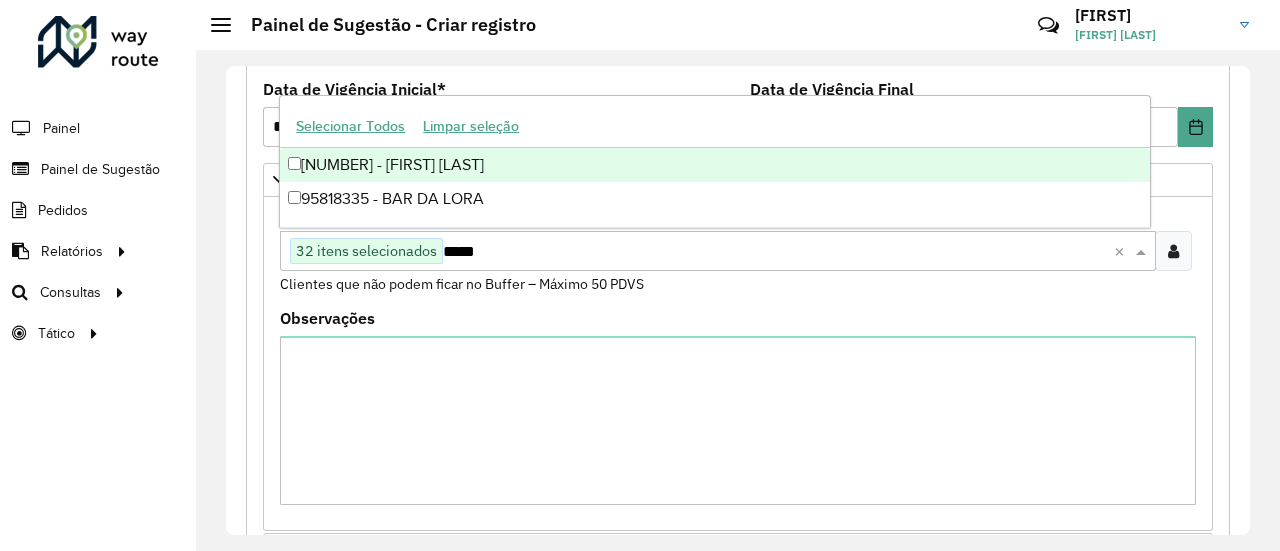 click on "[NUMBER] - [FIRST] [LAST]" at bounding box center (714, 165) 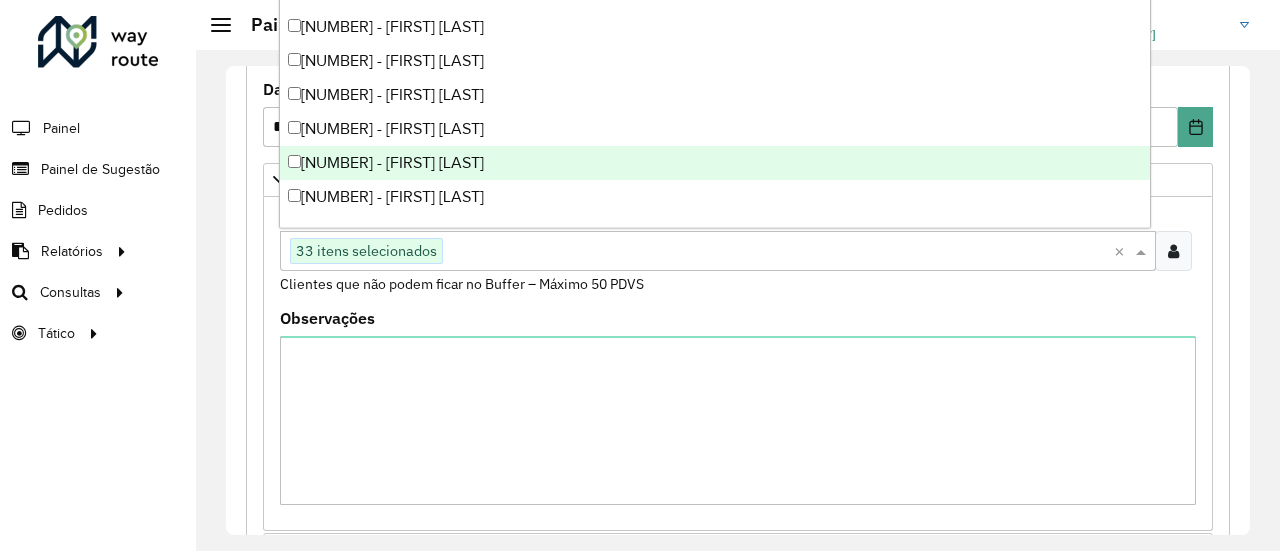 paste on "*****" 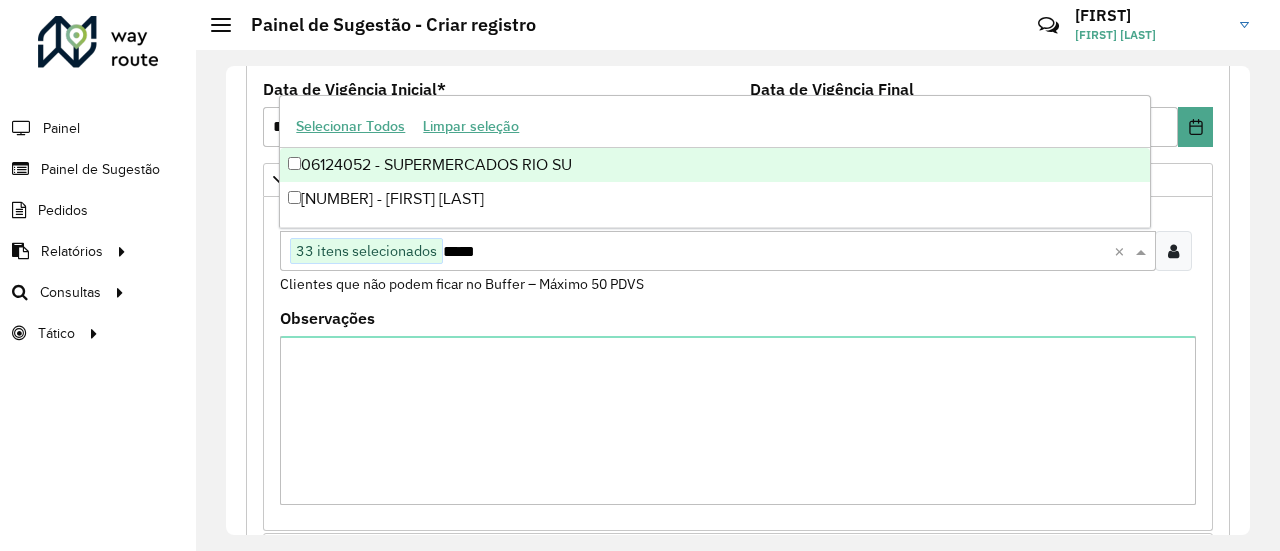 click on "06124052 - SUPERMERCADOS RIO SU" at bounding box center (714, 165) 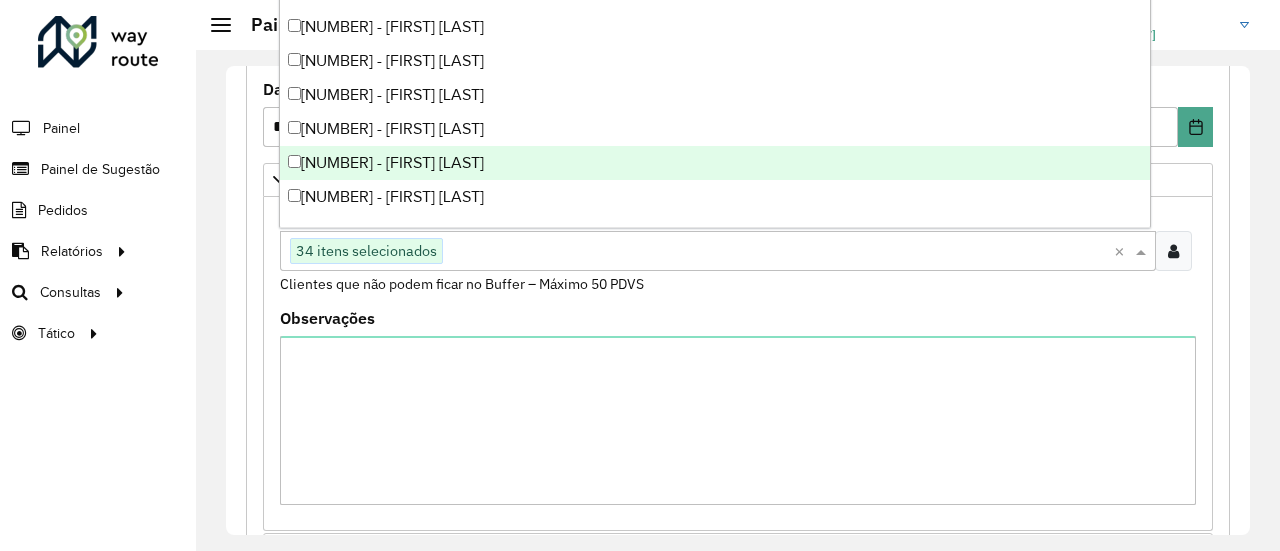 paste on "*****" 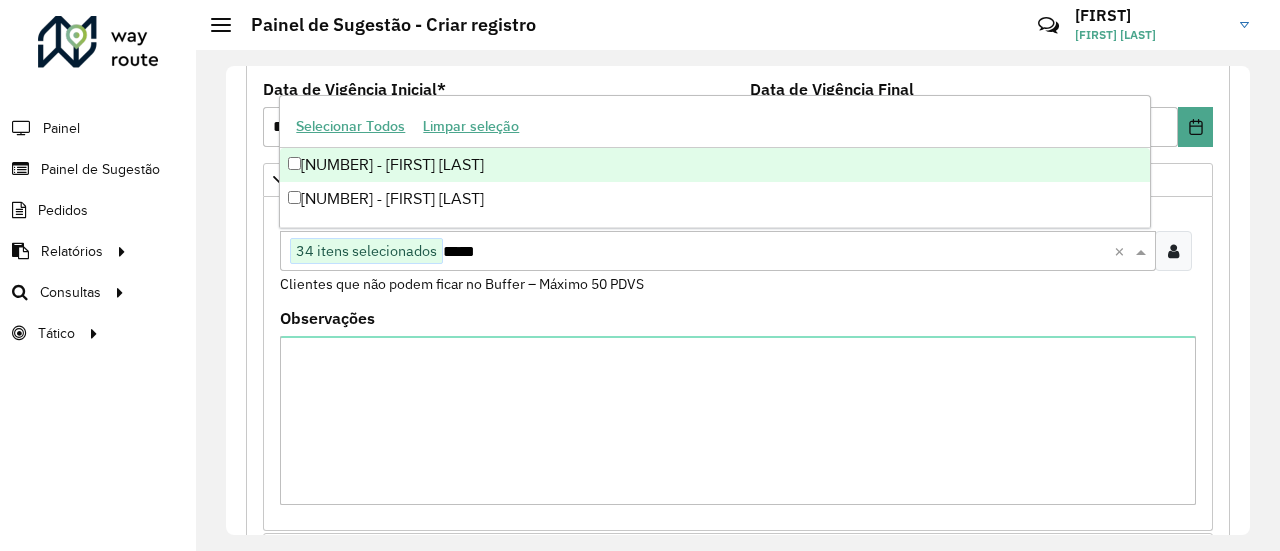 click on "[NUMBER] - [FIRST] [LAST]" at bounding box center [714, 165] 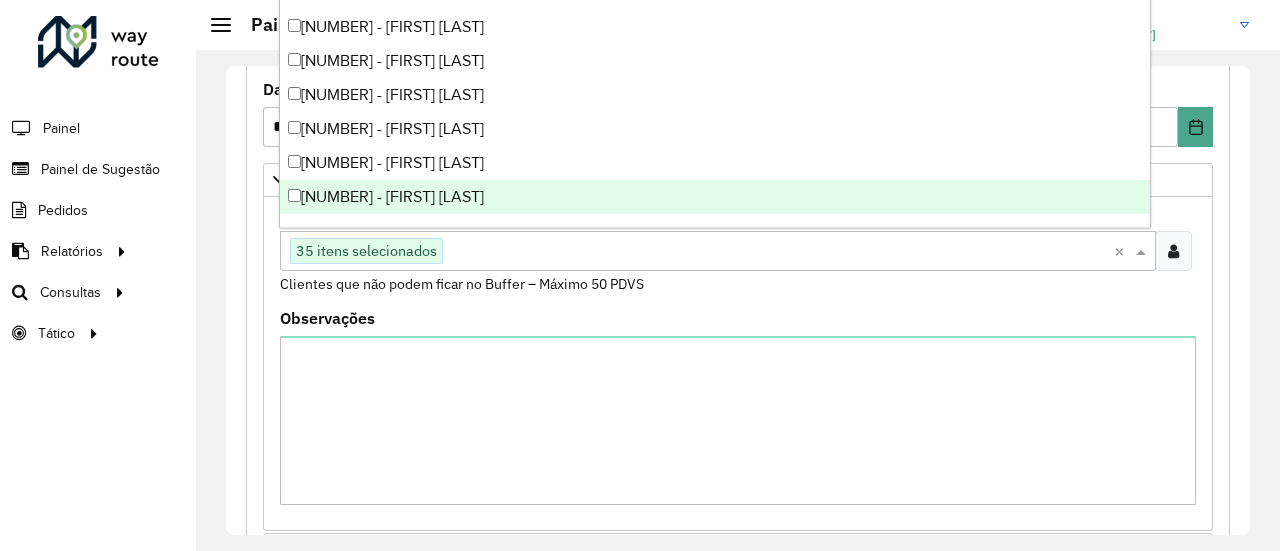 paste on "*****" 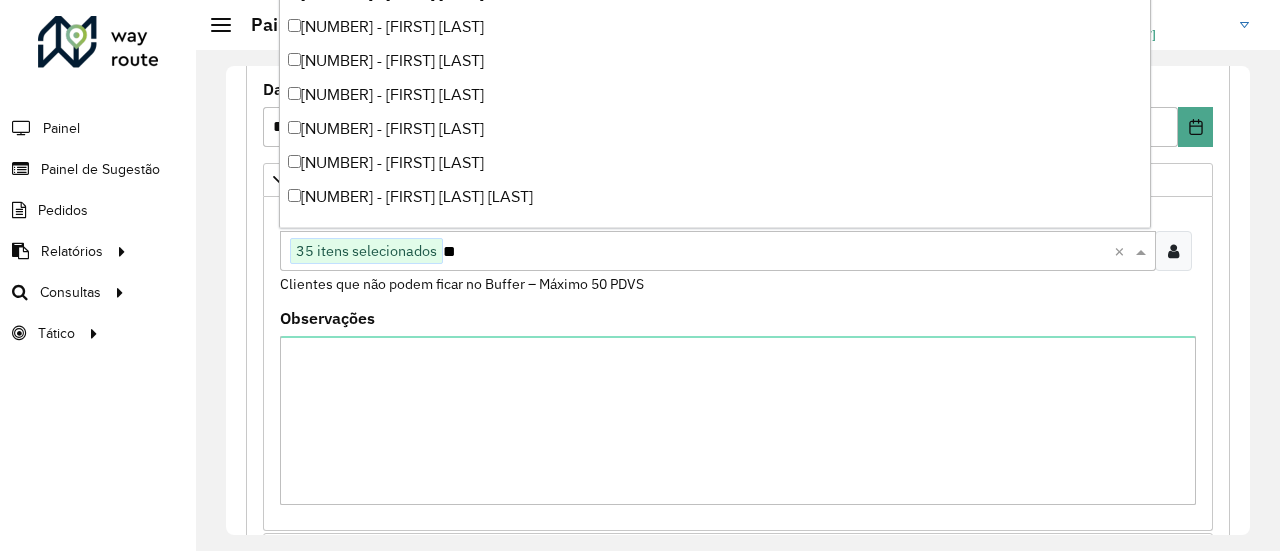 type on "*" 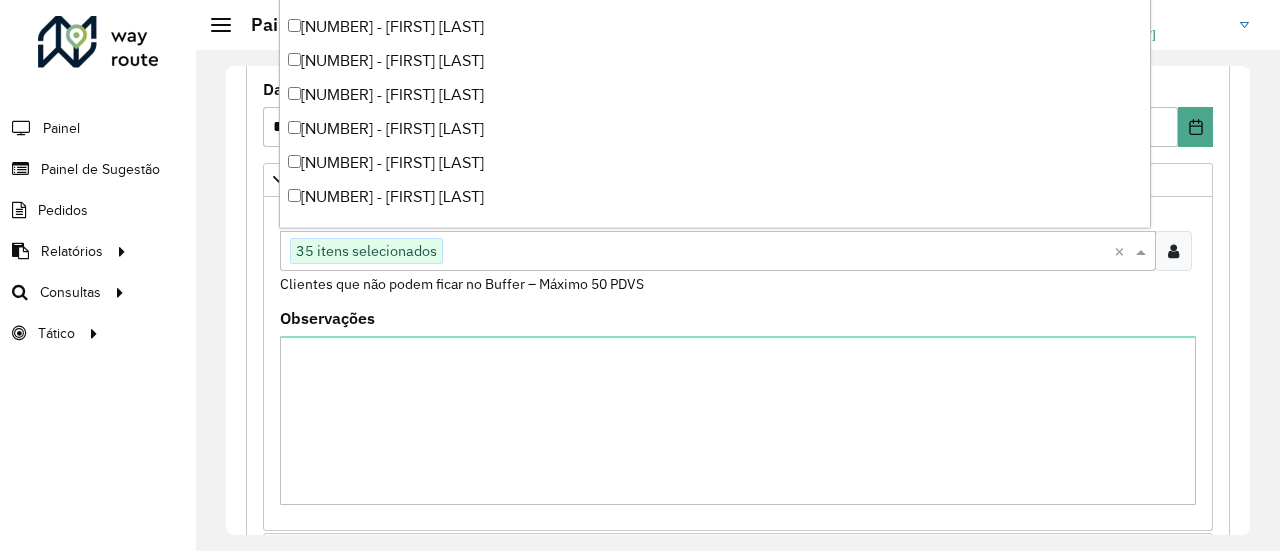 paste on "*****" 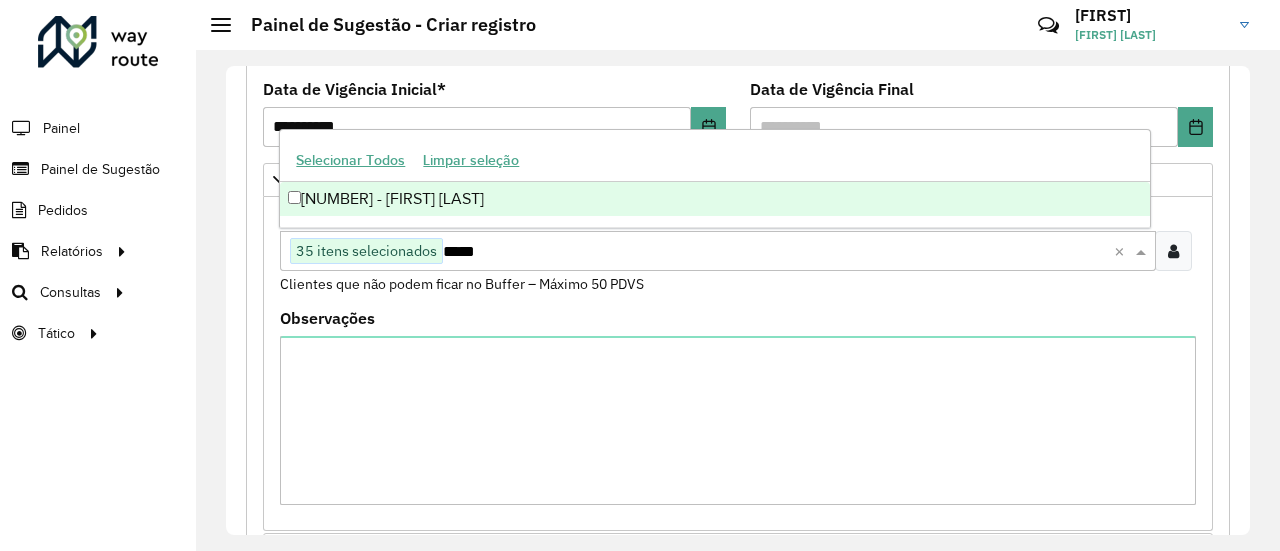 click on "[NUMBER] - [FIRST] [LAST]" at bounding box center [714, 199] 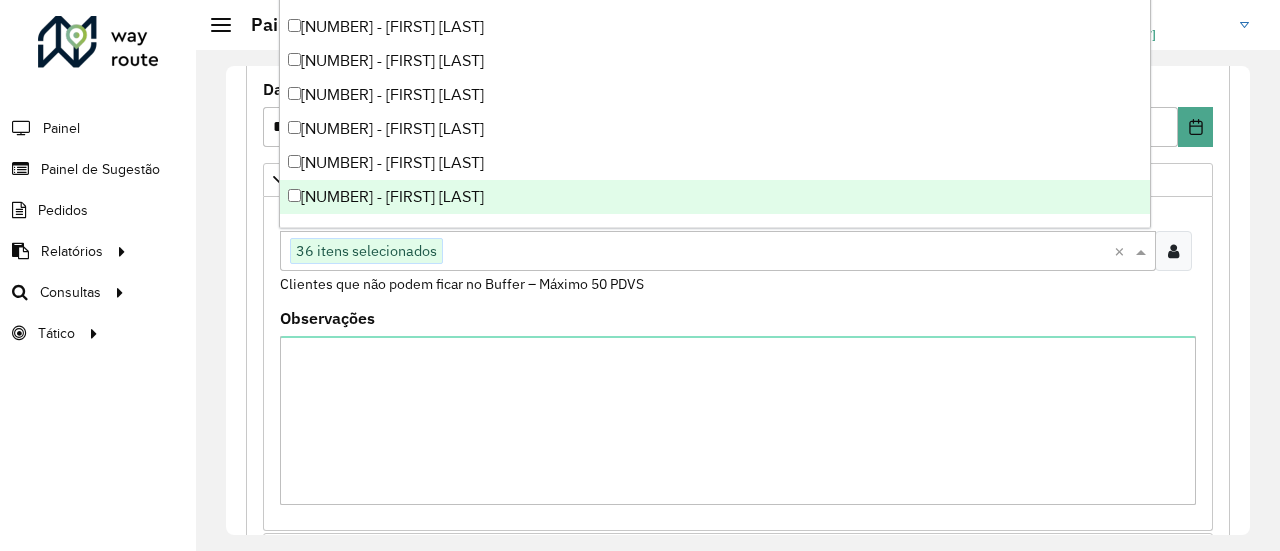 paste on "*****" 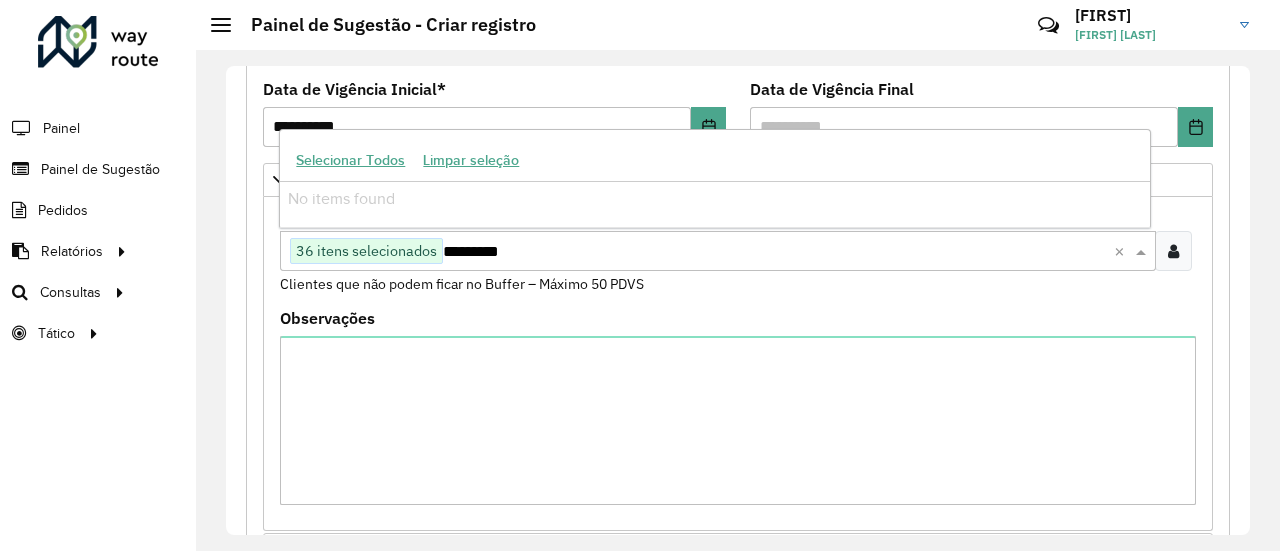 type on "********" 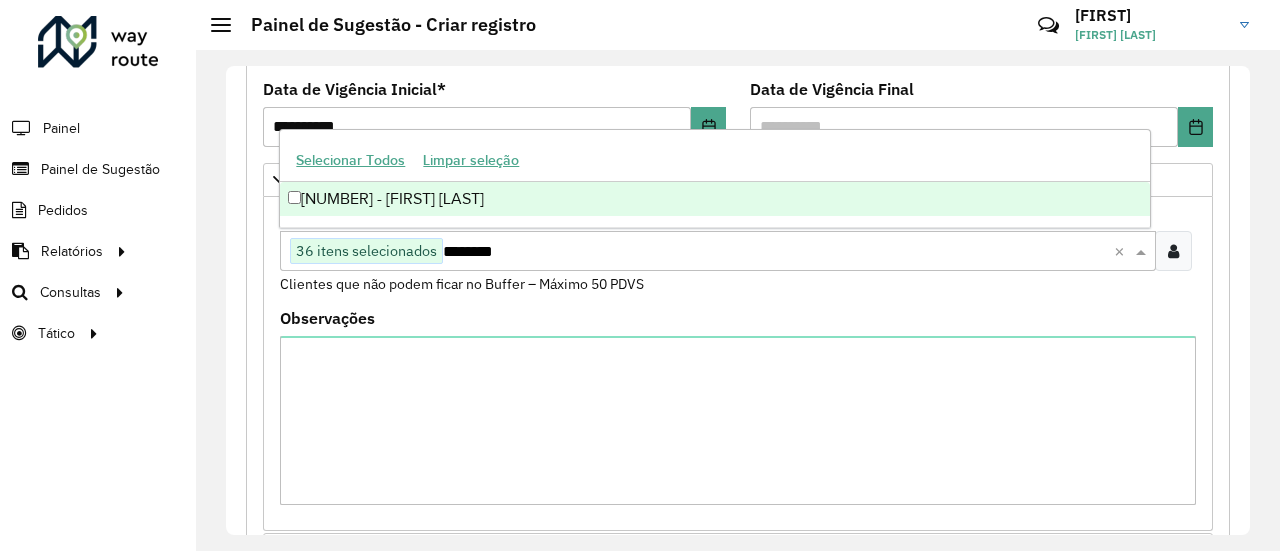 click on "[NUMBER] - [FIRST] [LAST]" at bounding box center [714, 199] 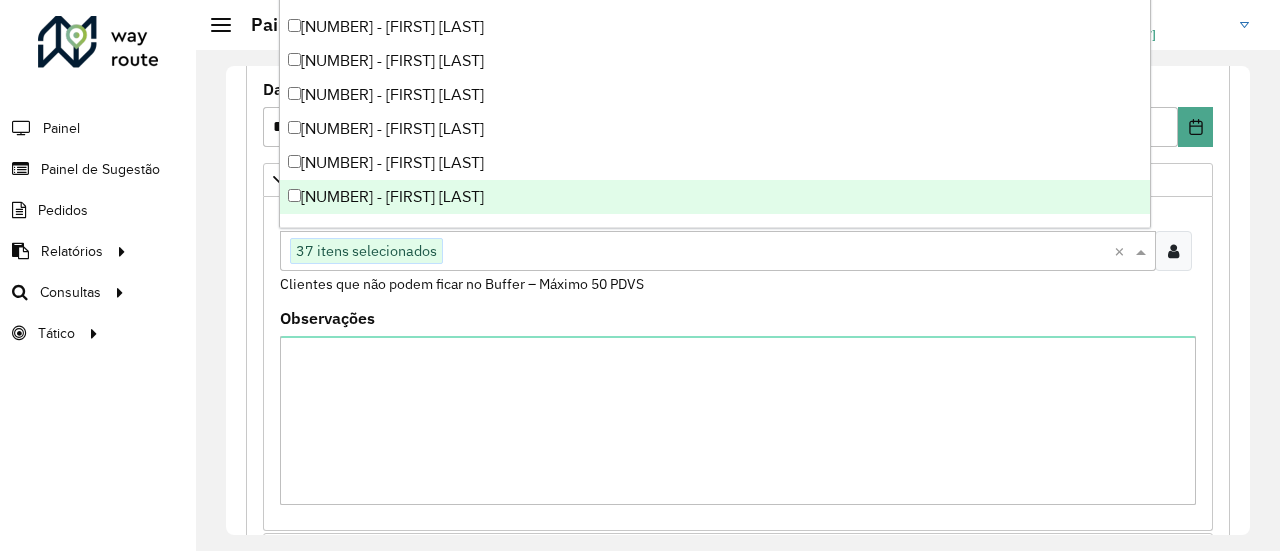 paste on "*****" 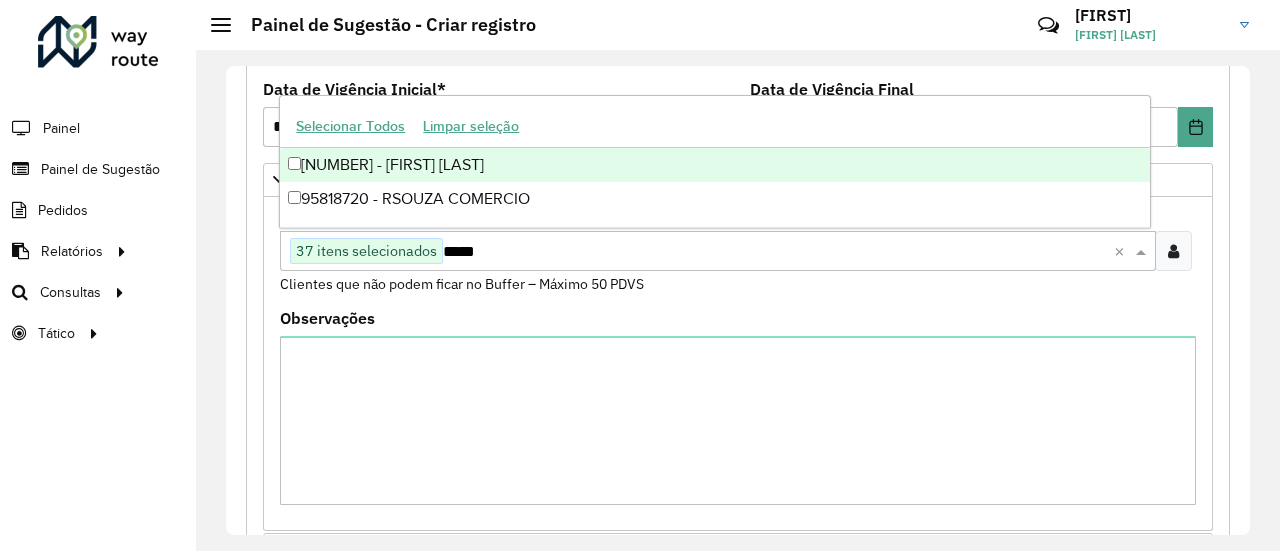 click on "[NUMBER] - [FIRST] [LAST]" at bounding box center (714, 165) 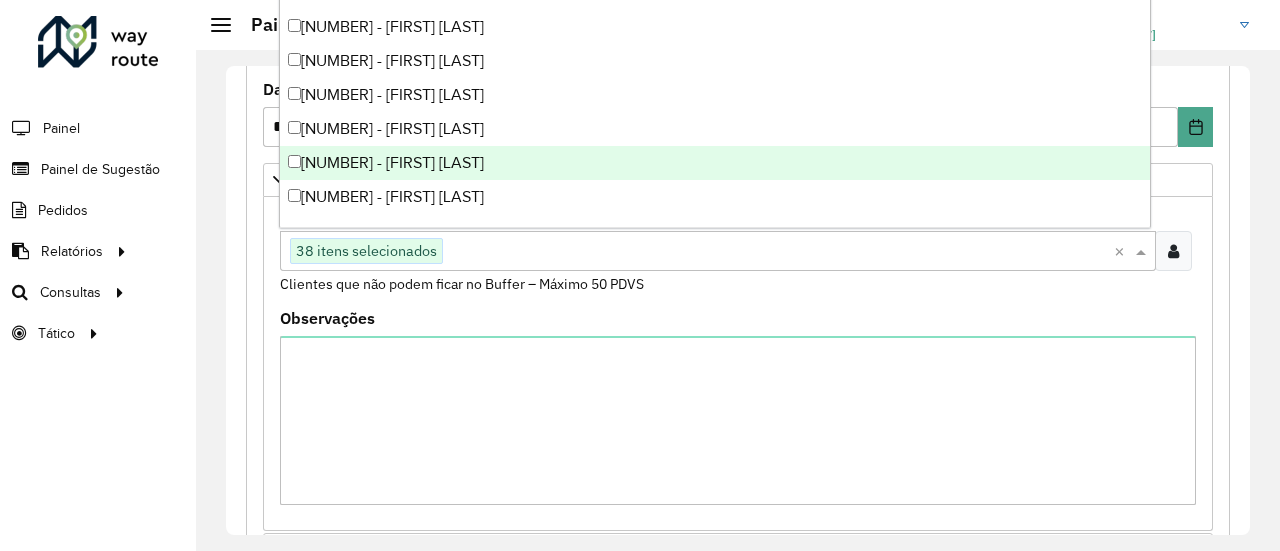 paste on "*****" 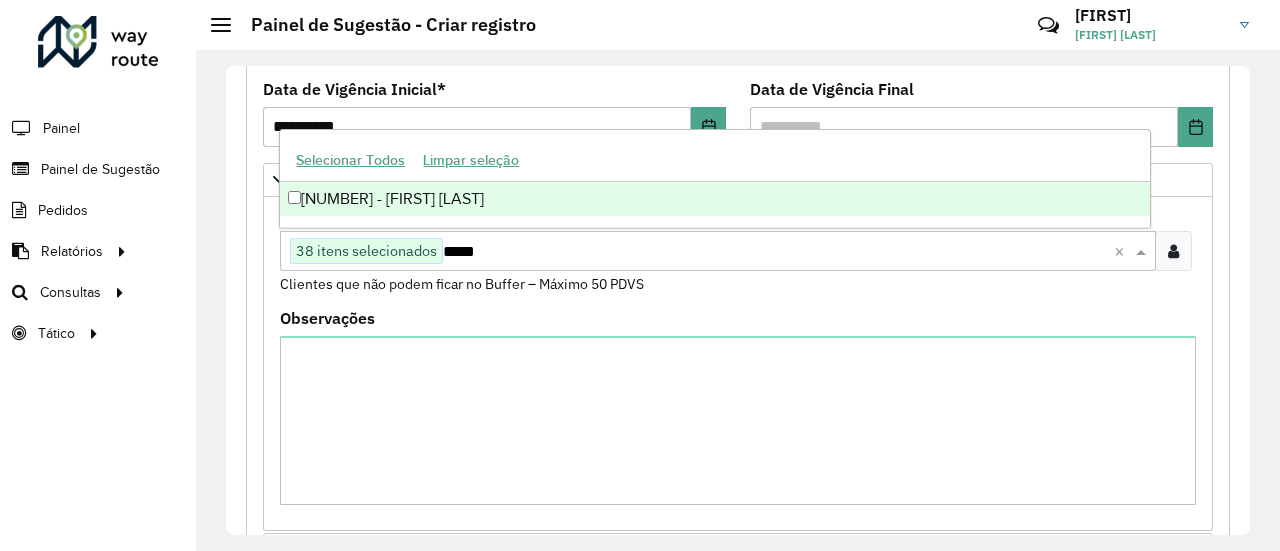 click on "[NUMBER] - [FIRST] [LAST]" at bounding box center (714, 199) 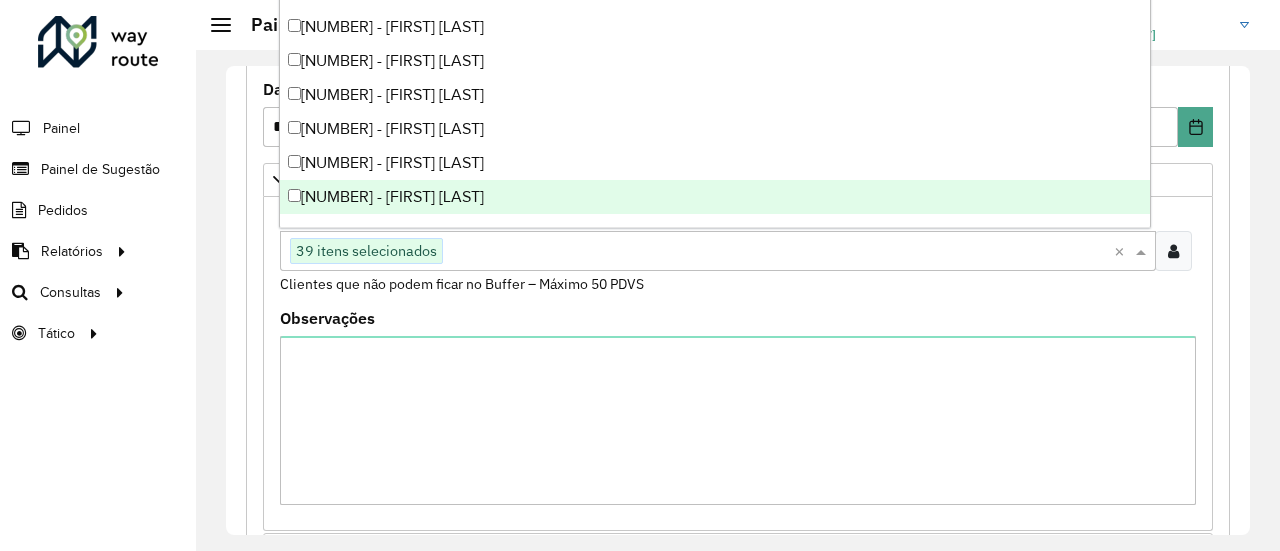 paste on "****" 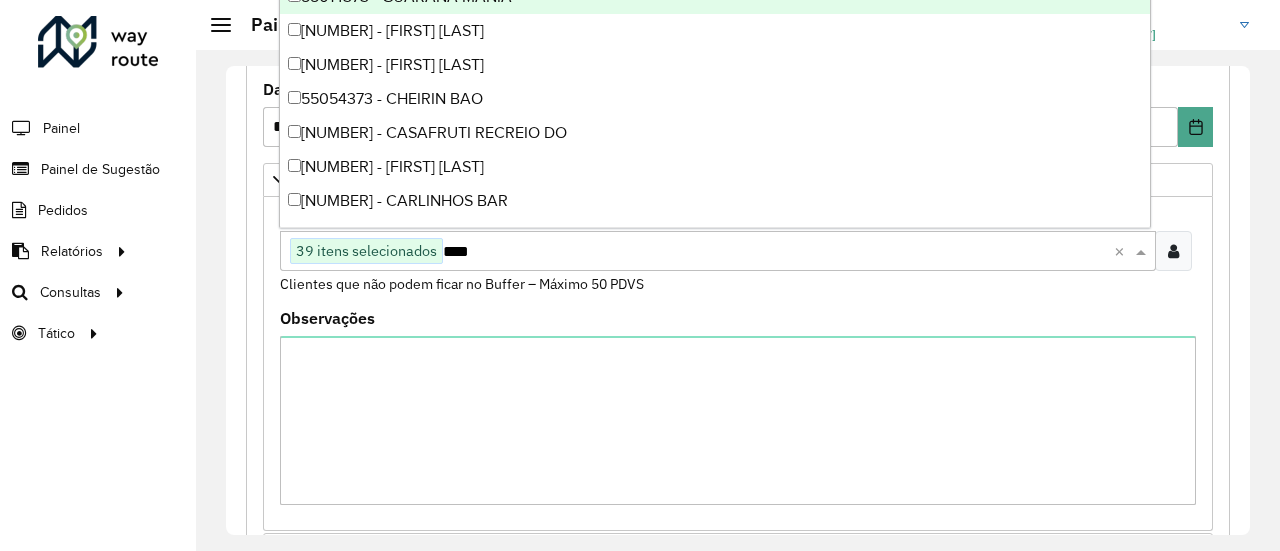 scroll, scrollTop: 100, scrollLeft: 0, axis: vertical 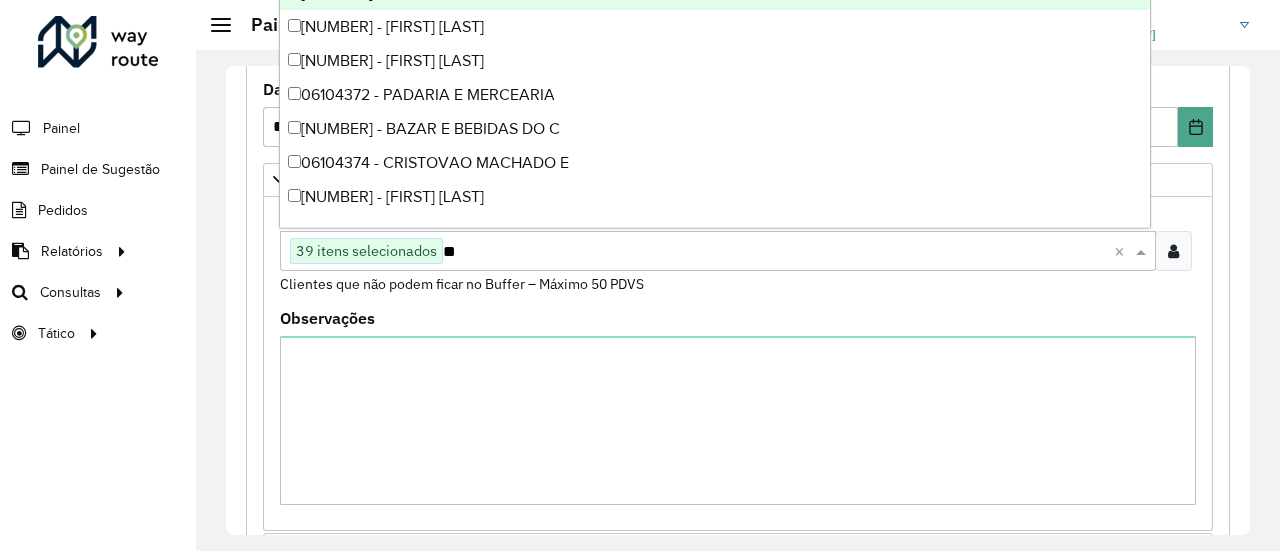type on "*" 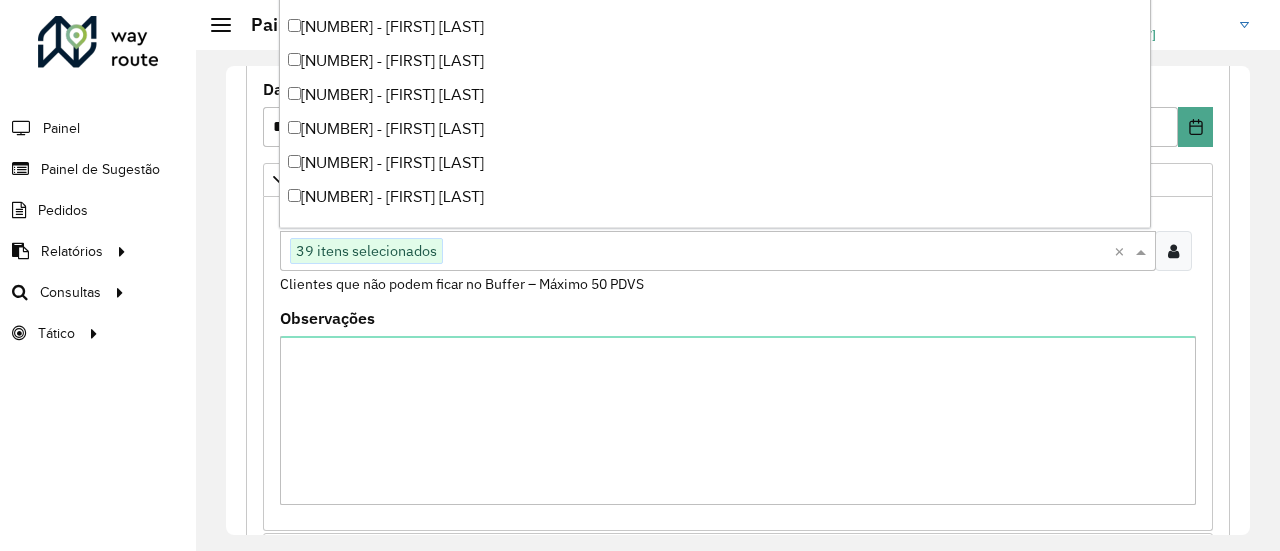 paste on "*****" 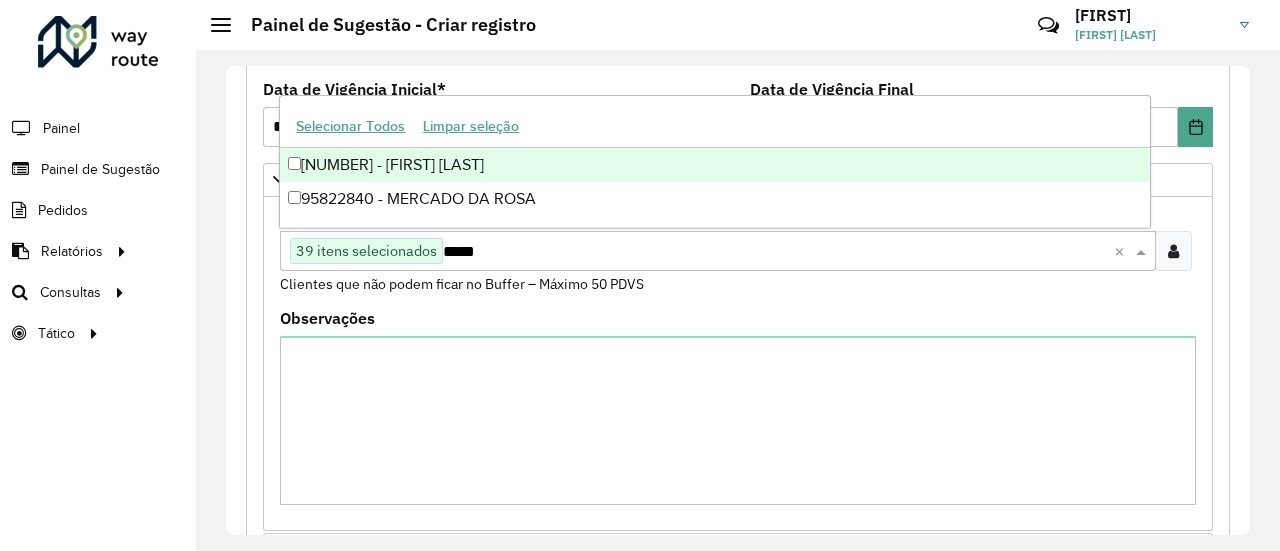 click on "[NUMBER] - [FIRST] [LAST]" at bounding box center (714, 165) 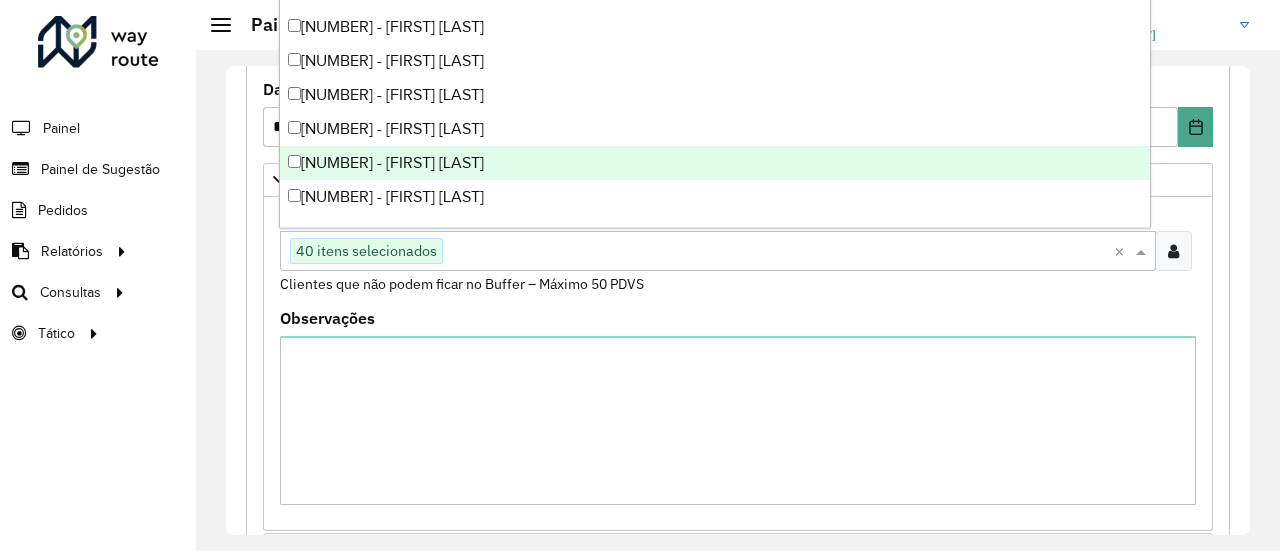 paste on "*****" 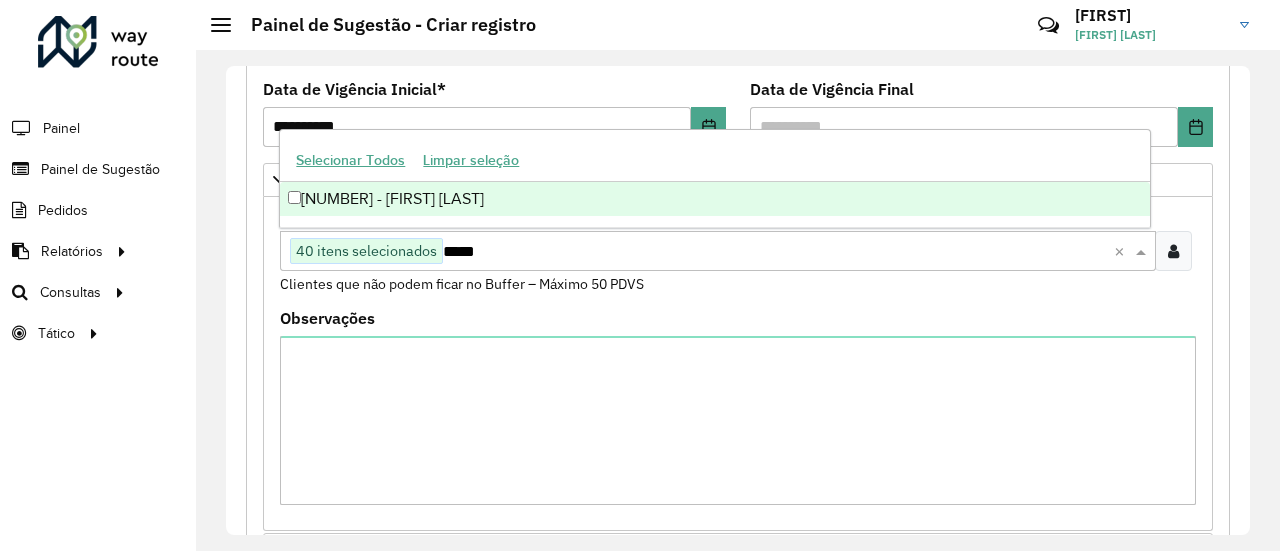 click on "Selecionar Todos   Limpar seleção" at bounding box center (714, 161) 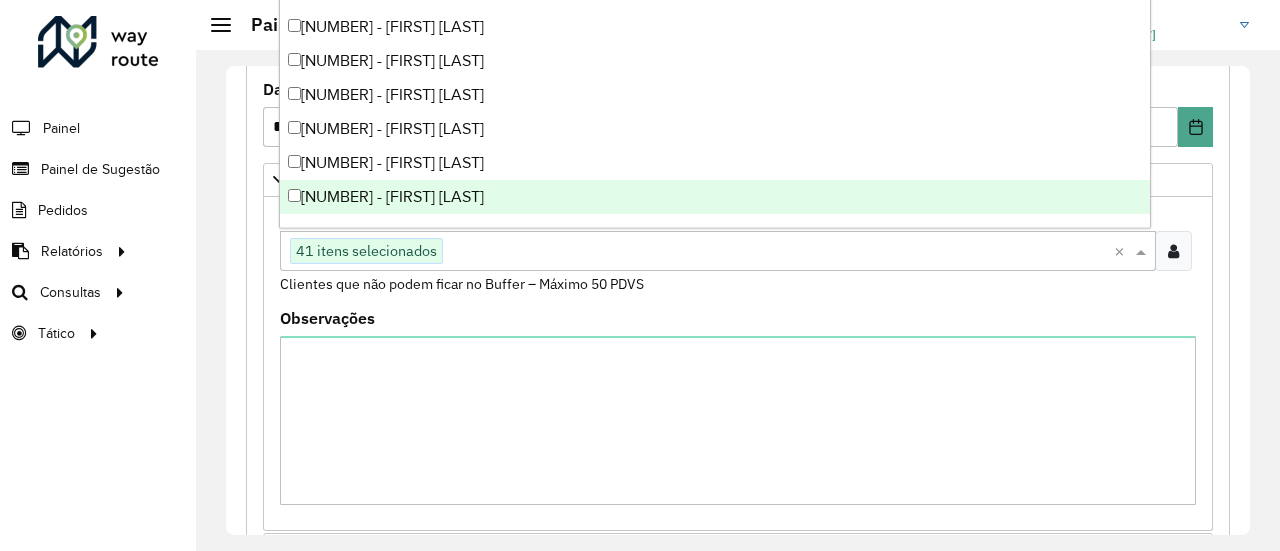 paste on "*****" 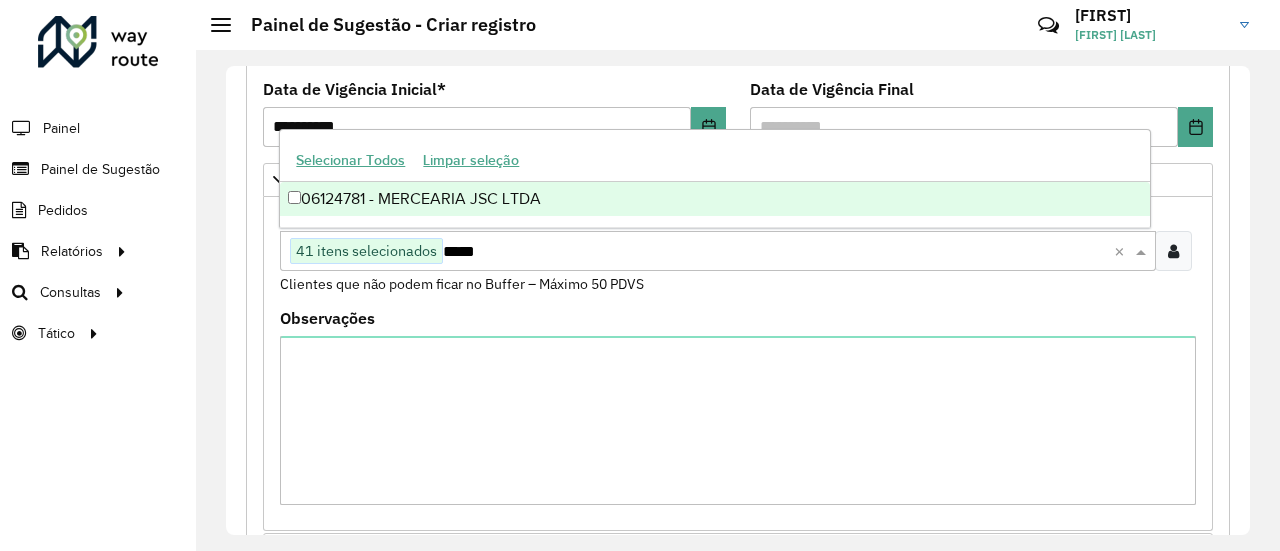 click on "06124781 - MERCEARIA JSC LTDA" at bounding box center [714, 199] 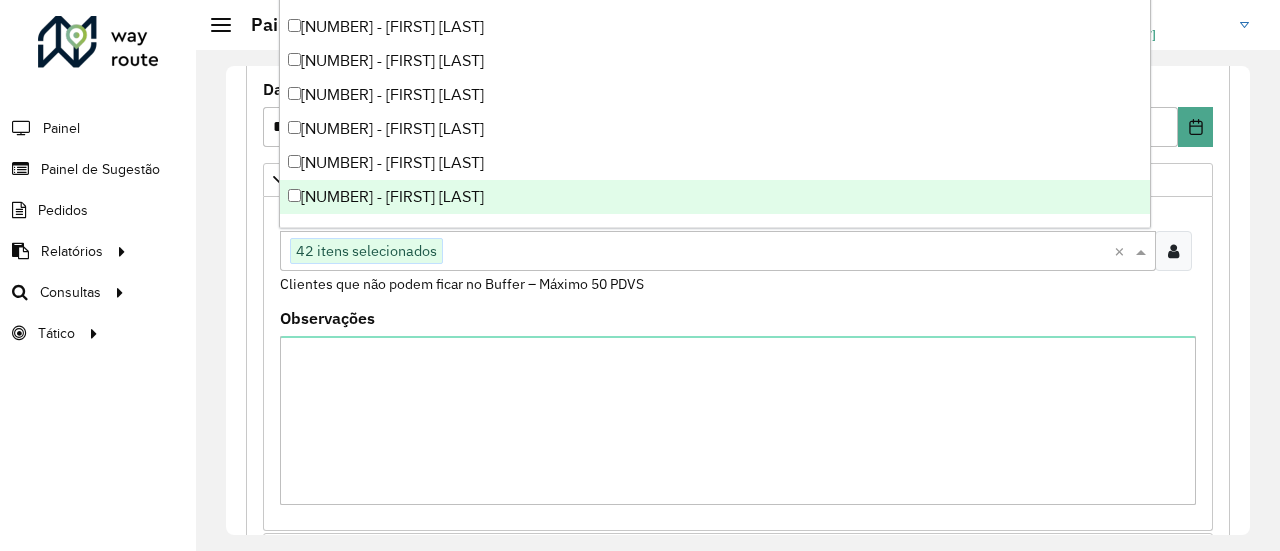 paste on "*****" 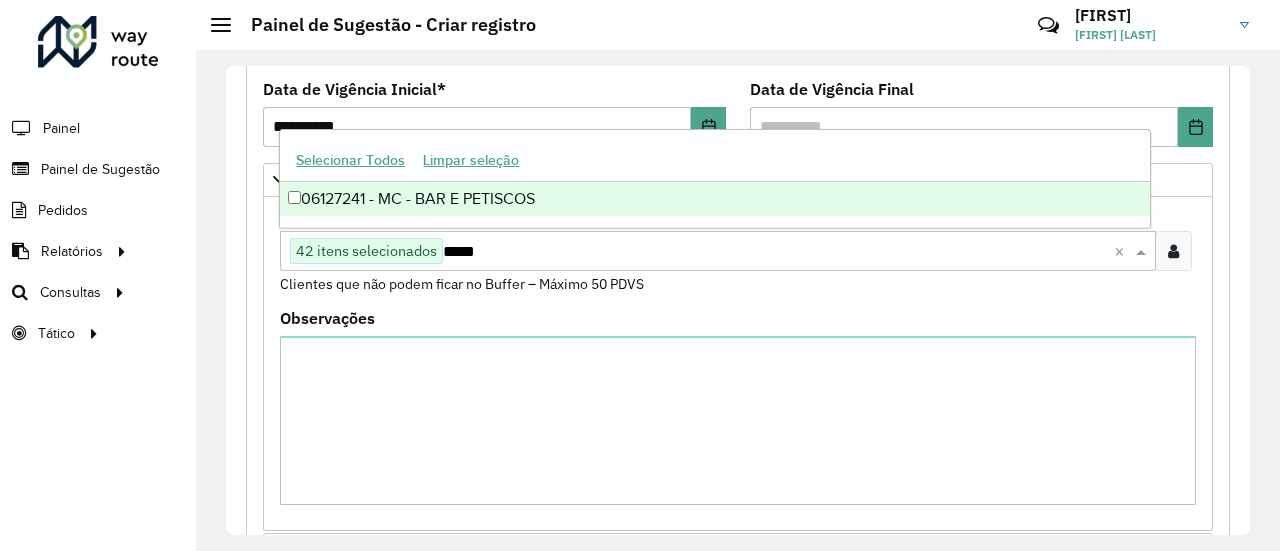 click on "06127241 - MC - BAR E PETISCOS" at bounding box center [714, 199] 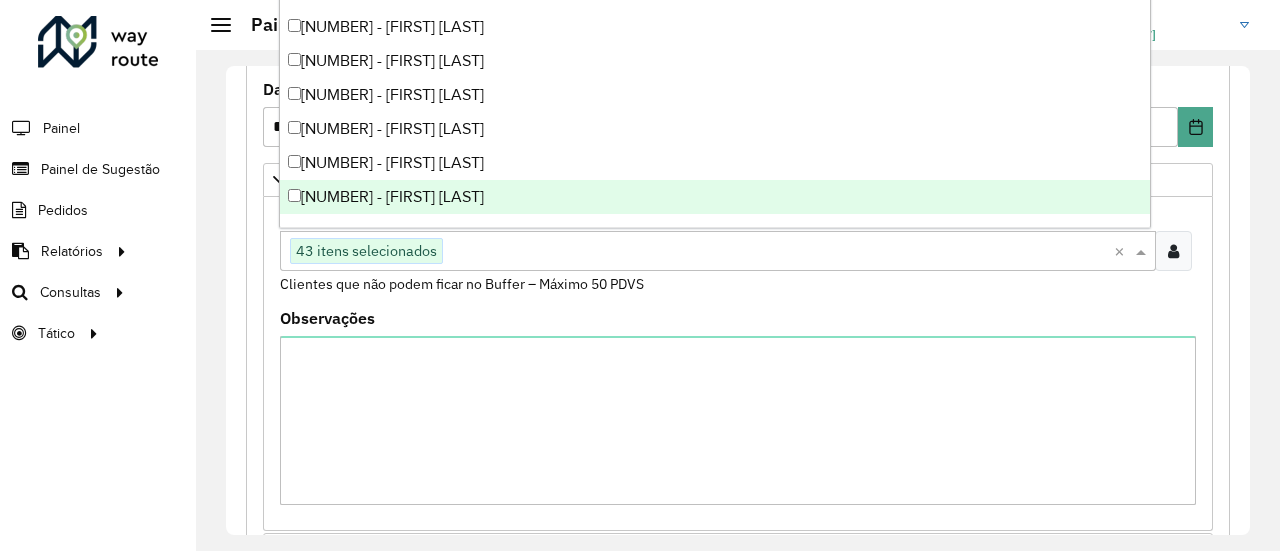paste on "*****" 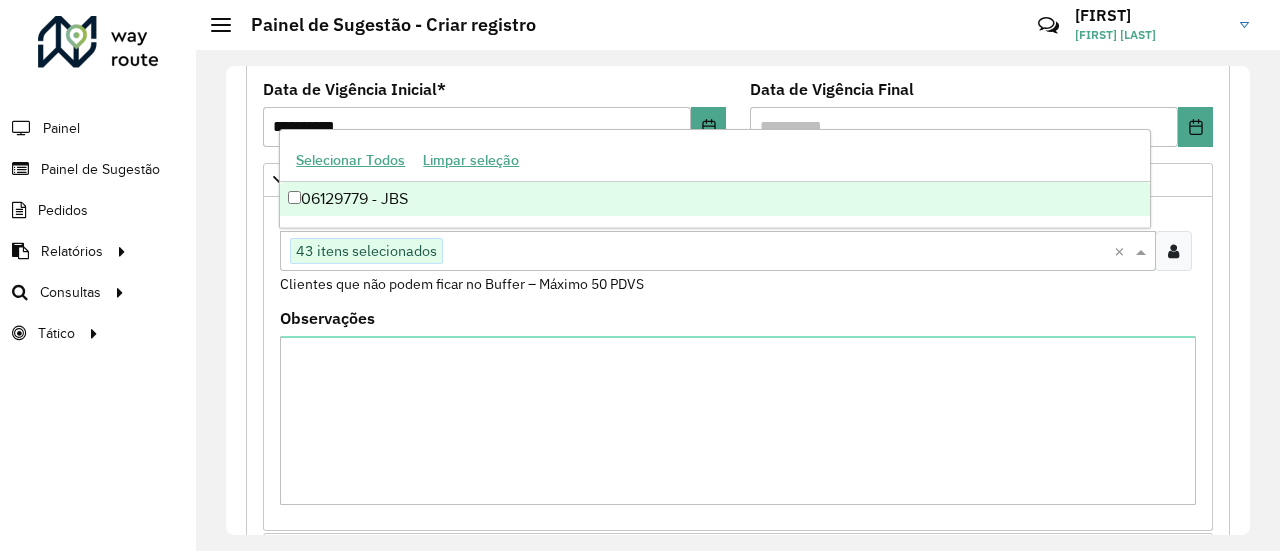 type on "*****" 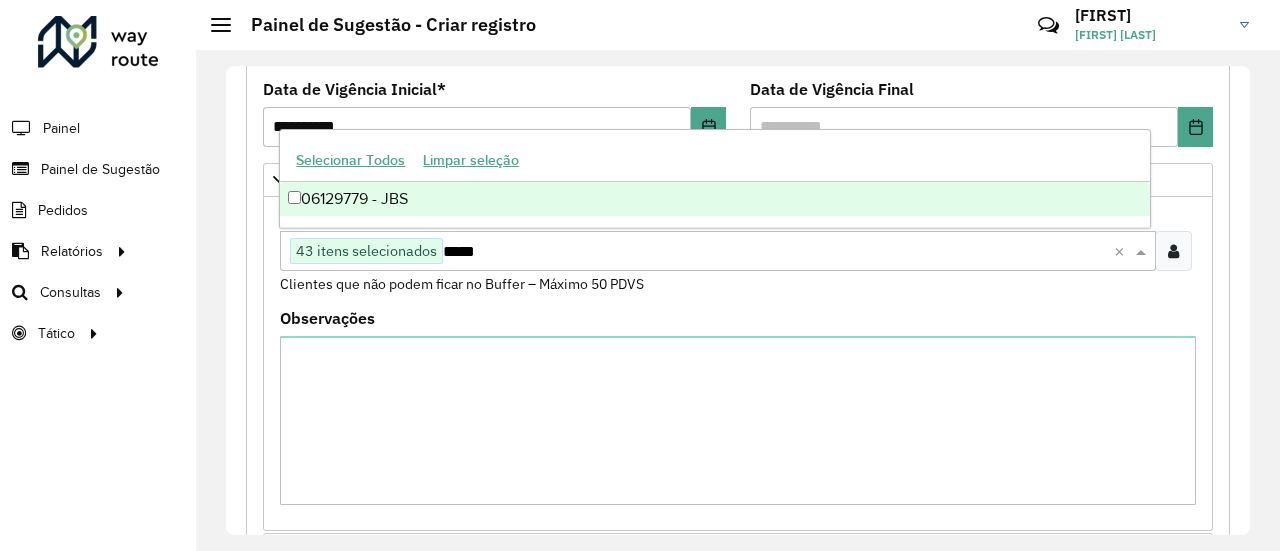 click on "06129779 - JBS" at bounding box center [714, 199] 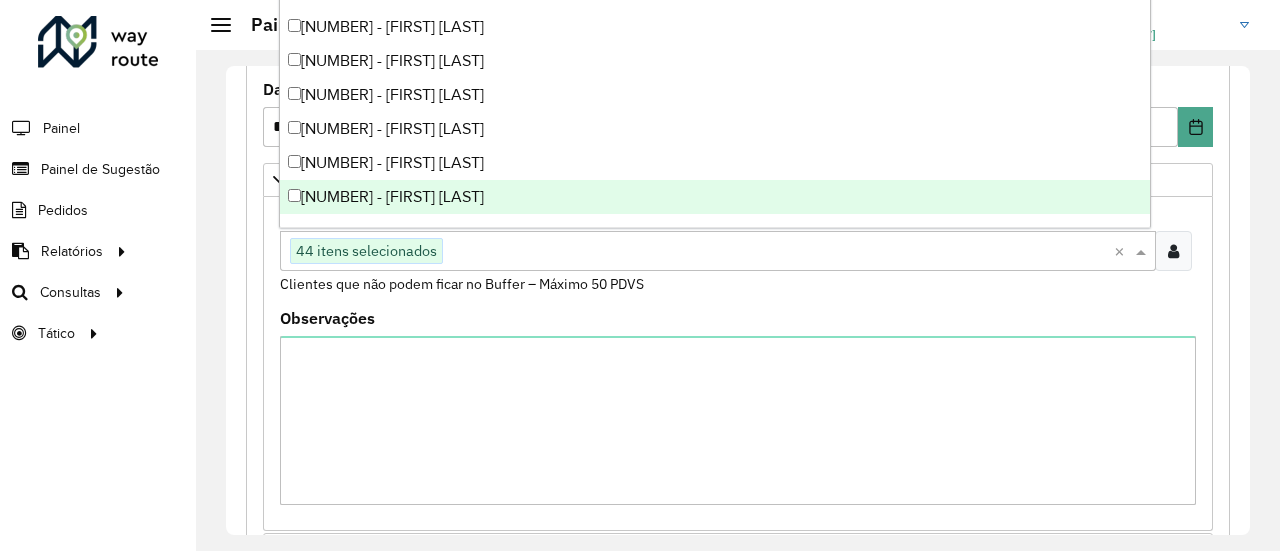 paste on "****" 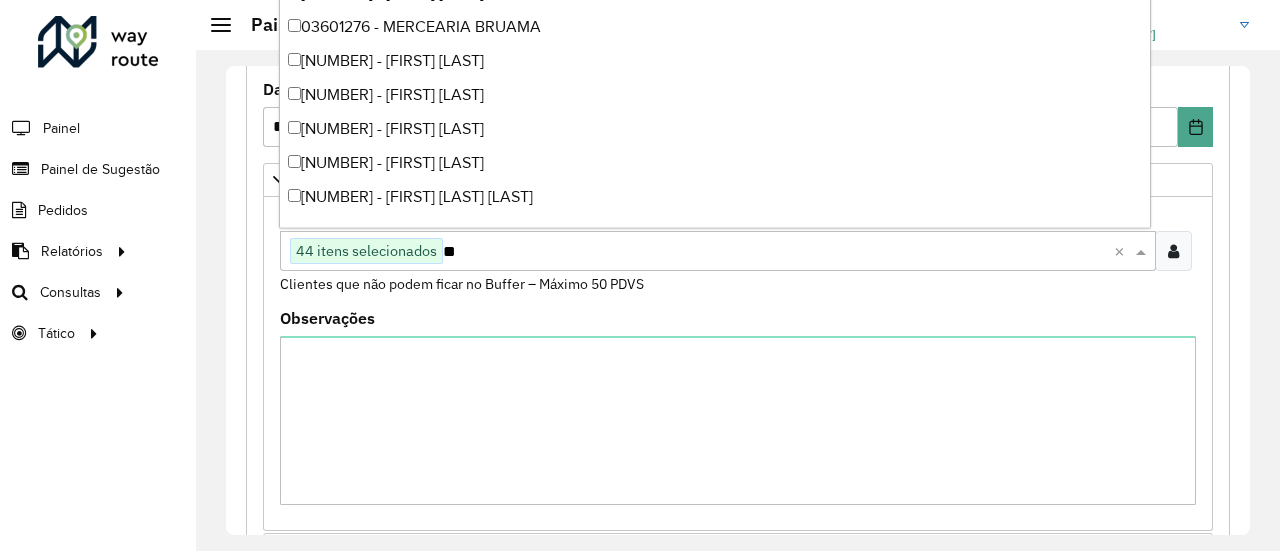 type on "*" 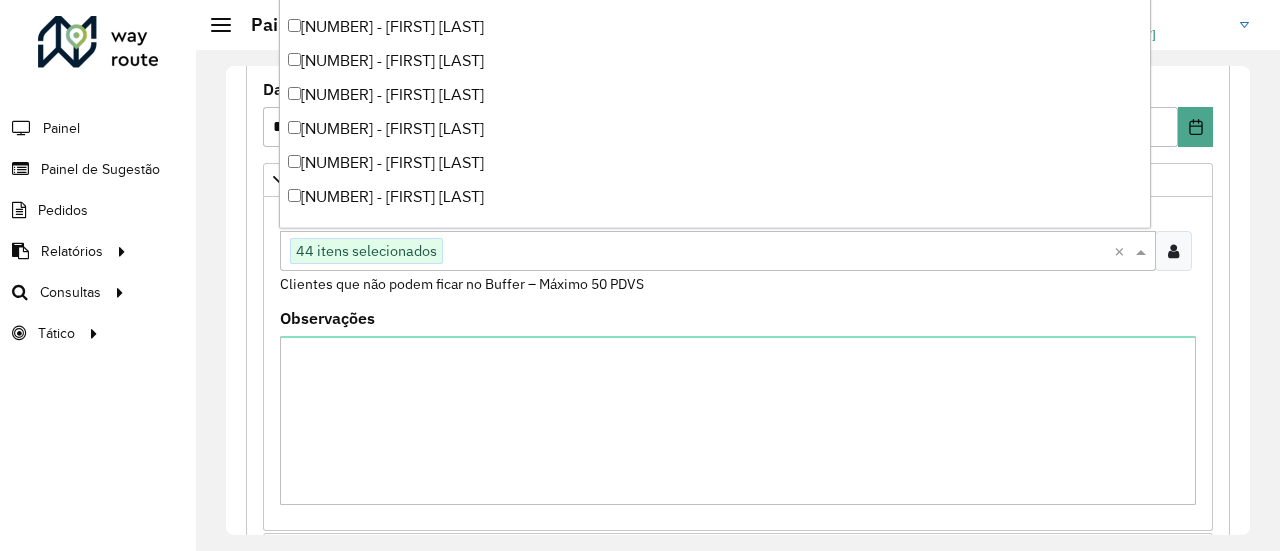 paste on "*****" 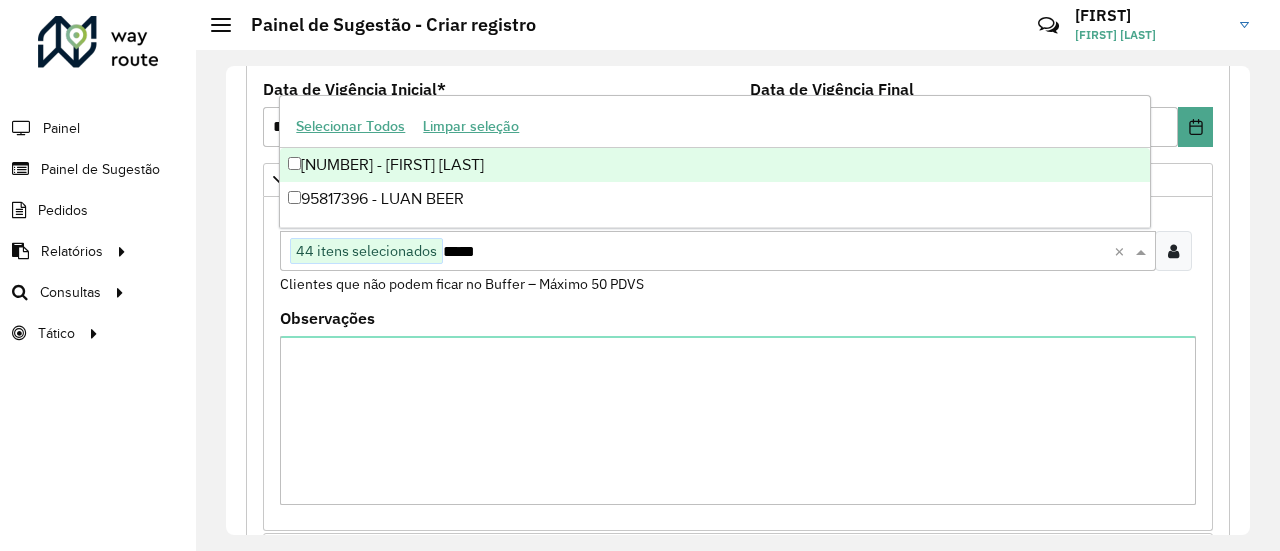 click on "[NUMBER] - [FIRST] [LAST]" at bounding box center [714, 165] 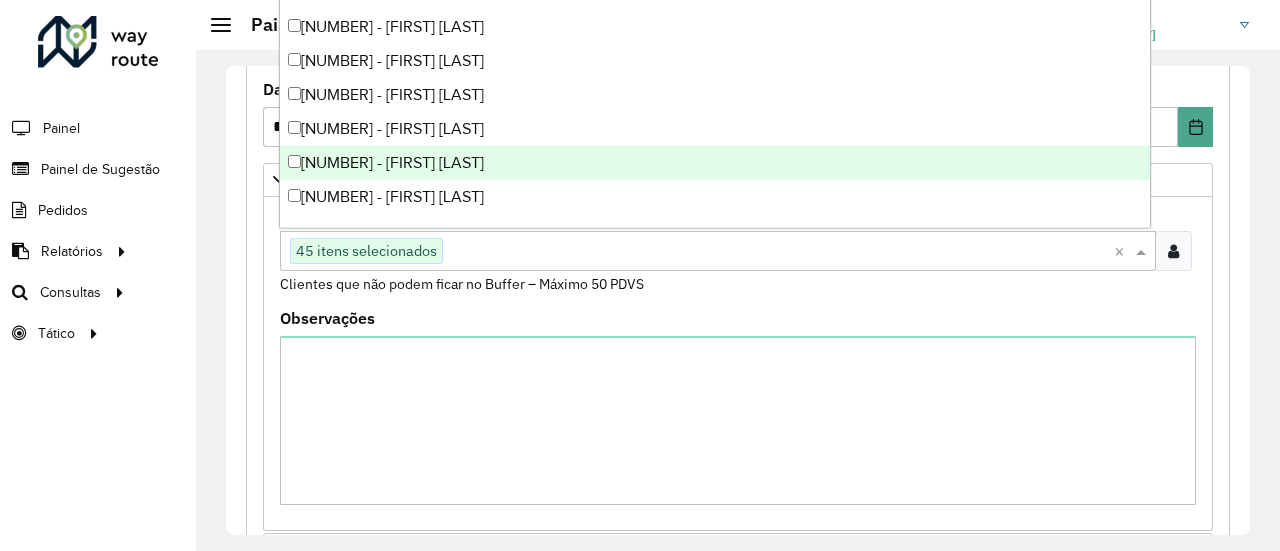paste on "*****" 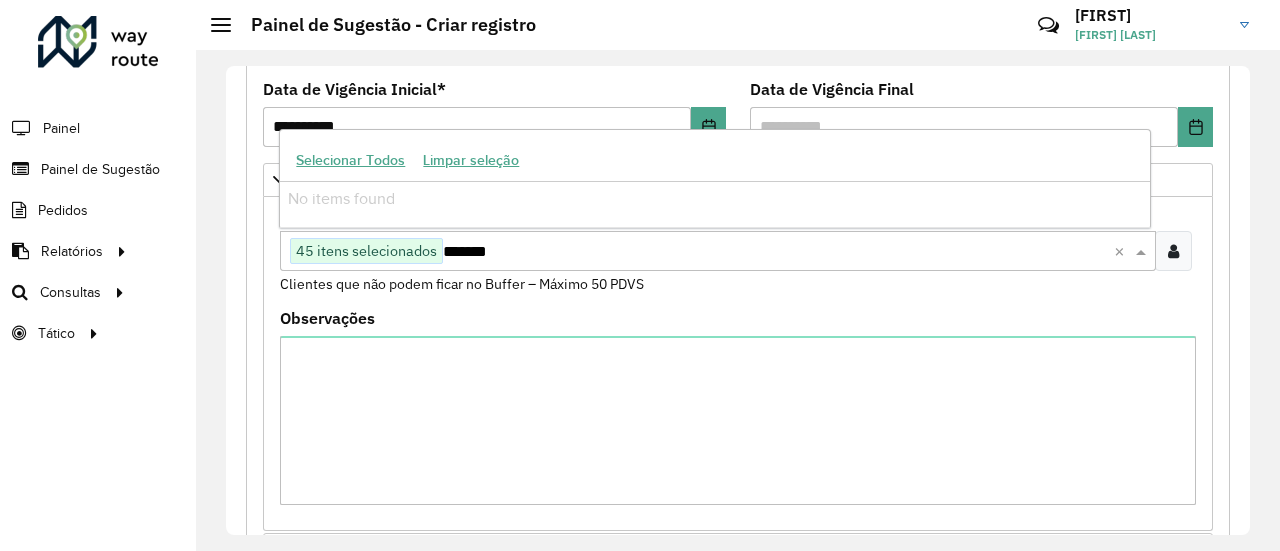 type on "********" 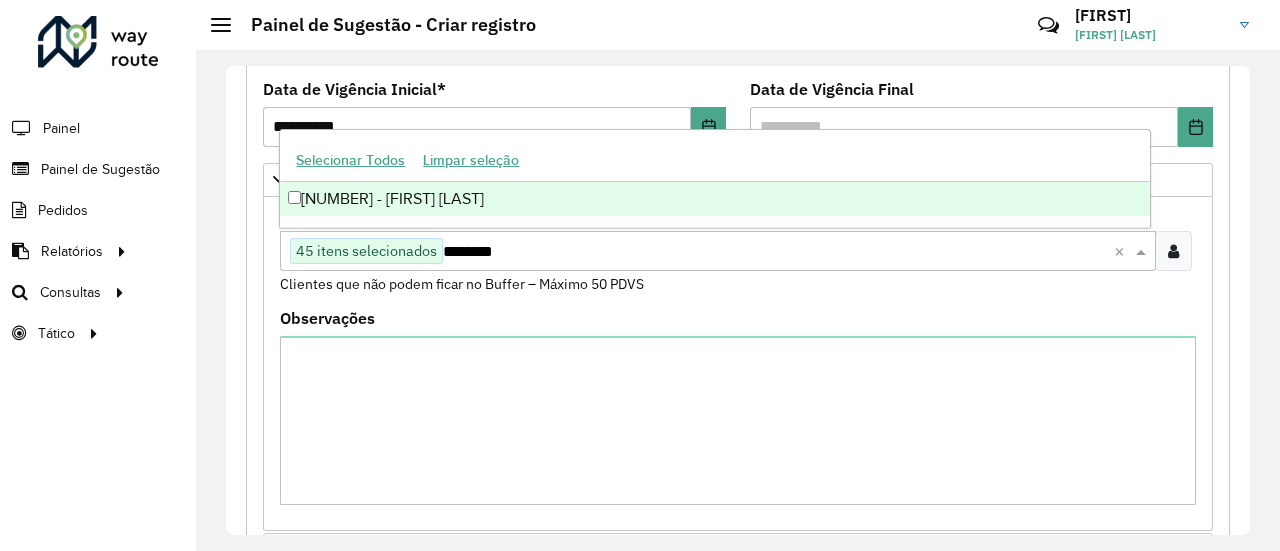 click on "[NUMBER] - [FIRST] [LAST]" at bounding box center [714, 199] 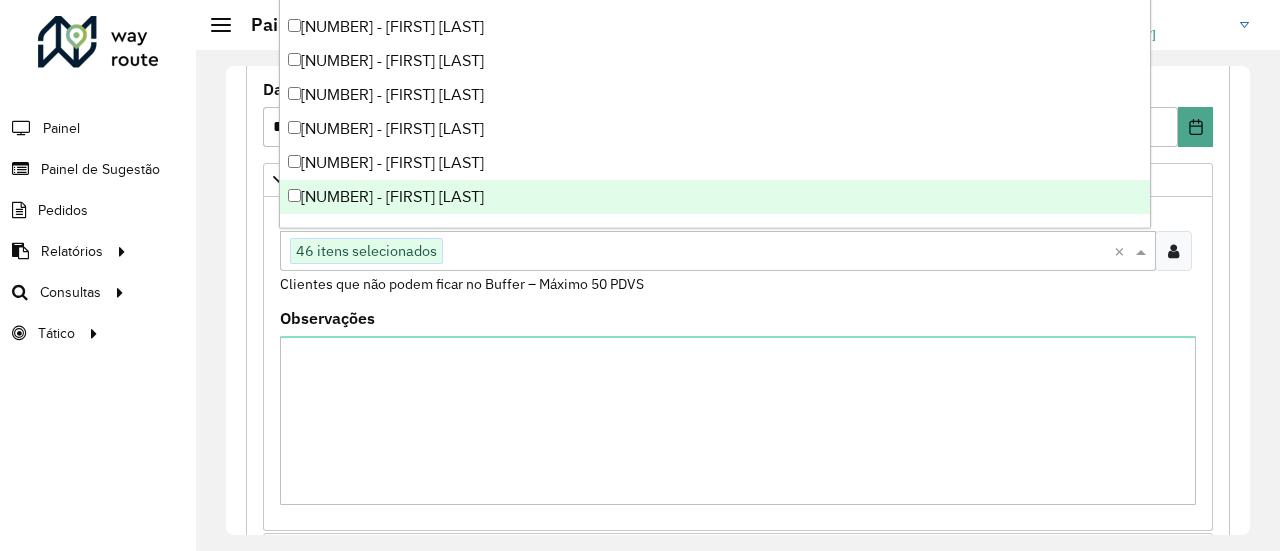 paste on "*****" 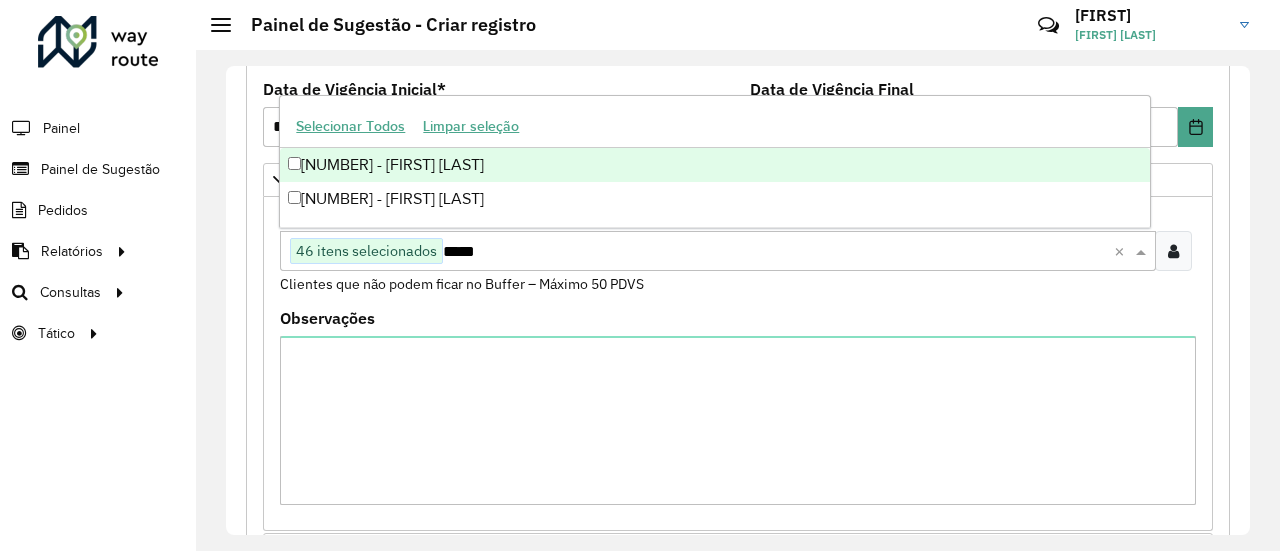 click on "[NUMBER] - [FIRST] [LAST]" at bounding box center [714, 165] 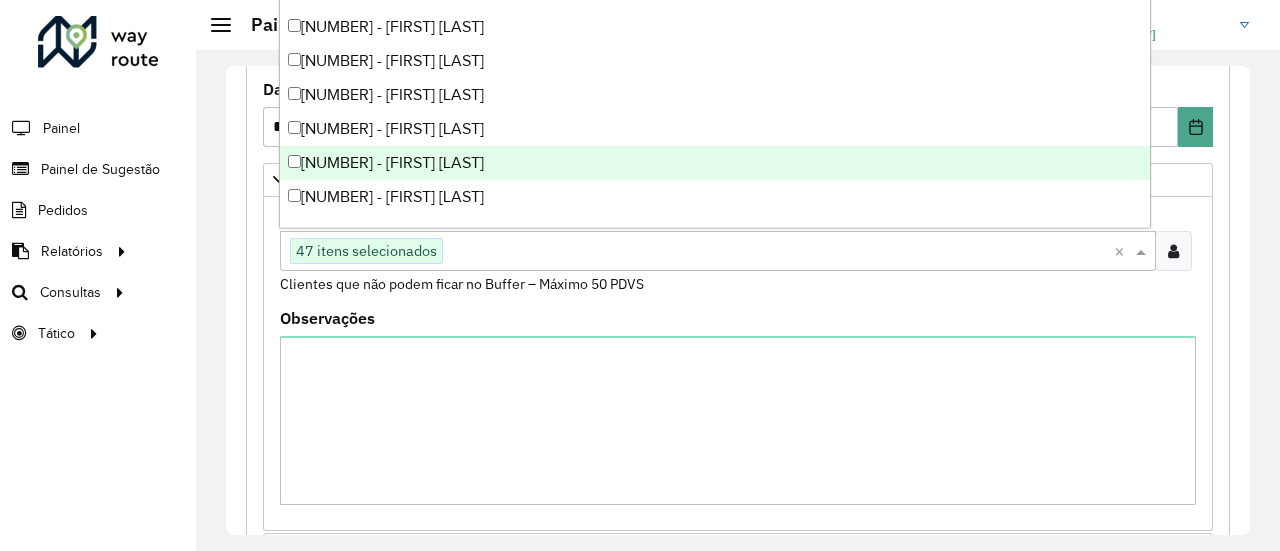 paste on "*****" 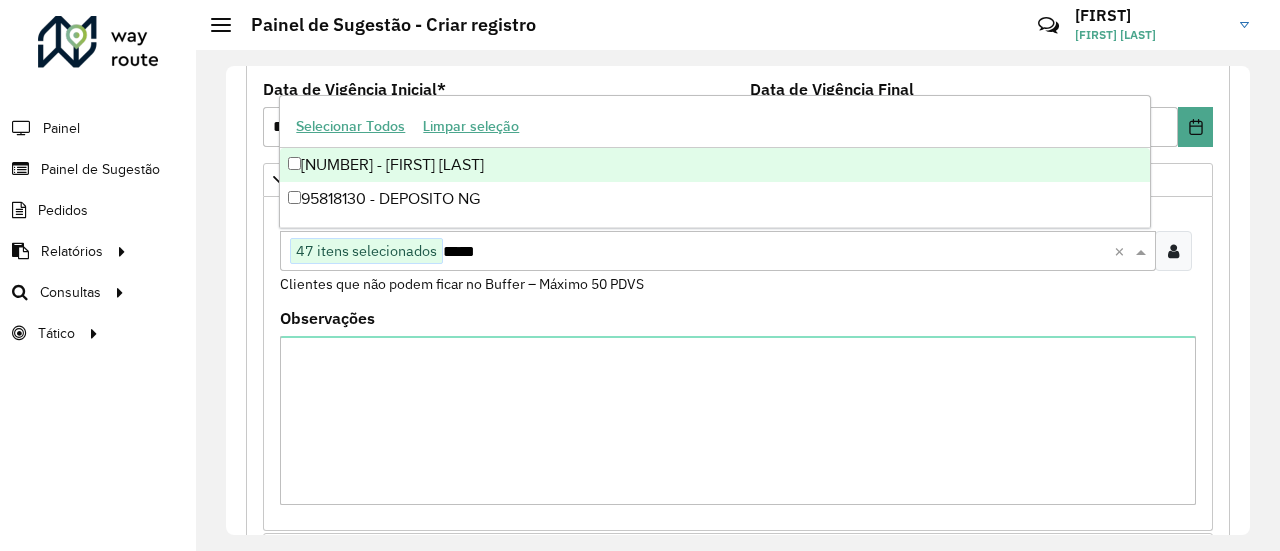 click on "[NUMBER] - [FIRST] [LAST]" at bounding box center (714, 165) 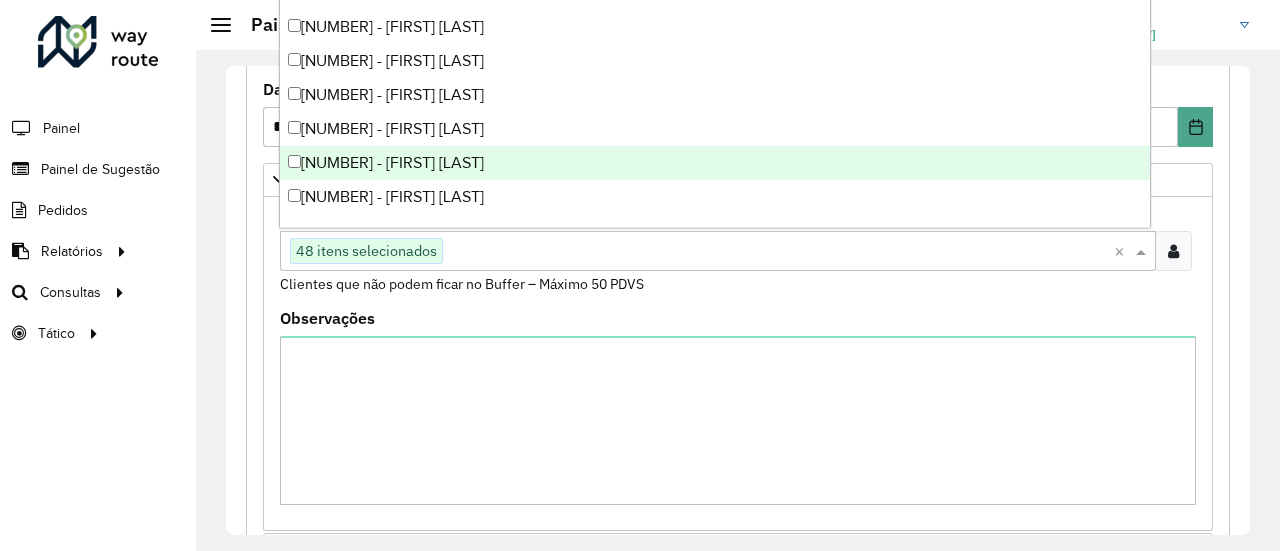 paste on "*****" 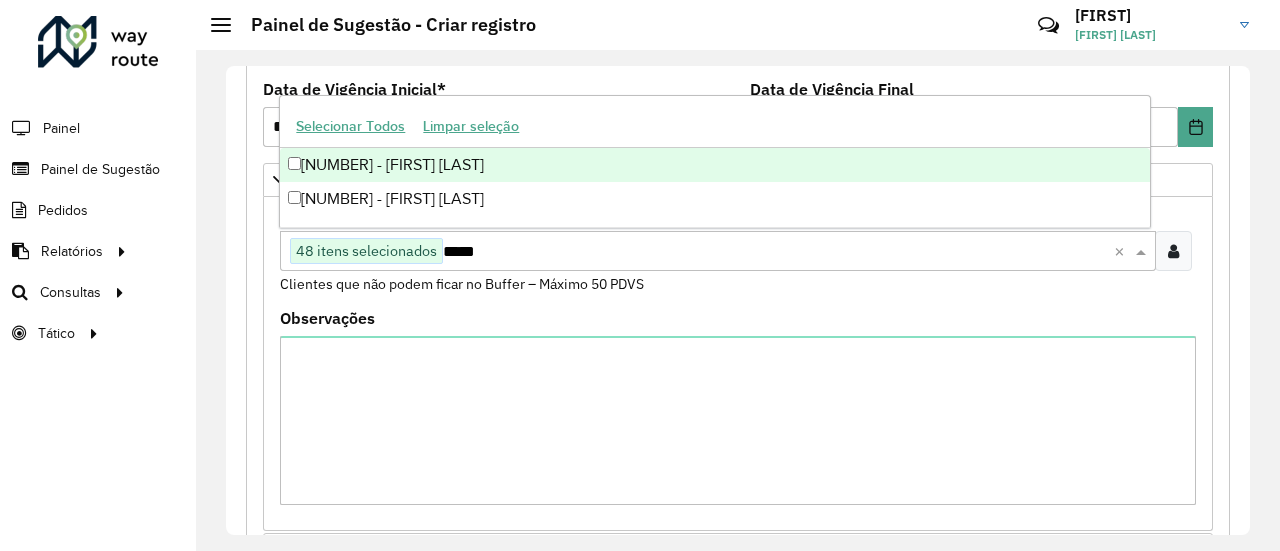 click on "[NUMBER] - [FIRST] [LAST]" at bounding box center [714, 165] 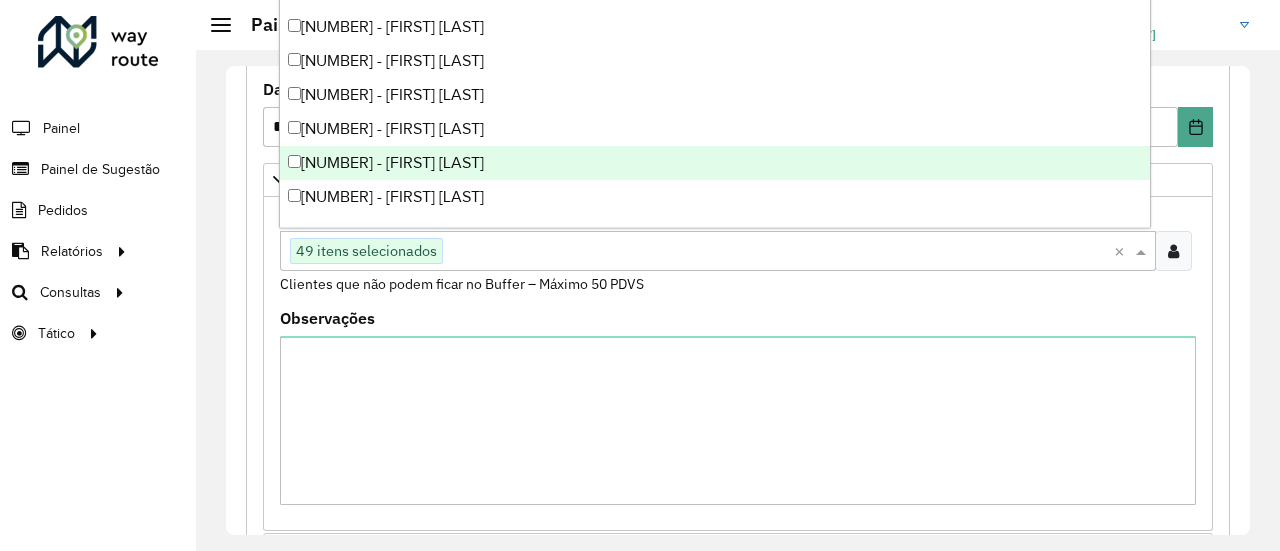 paste on "*****" 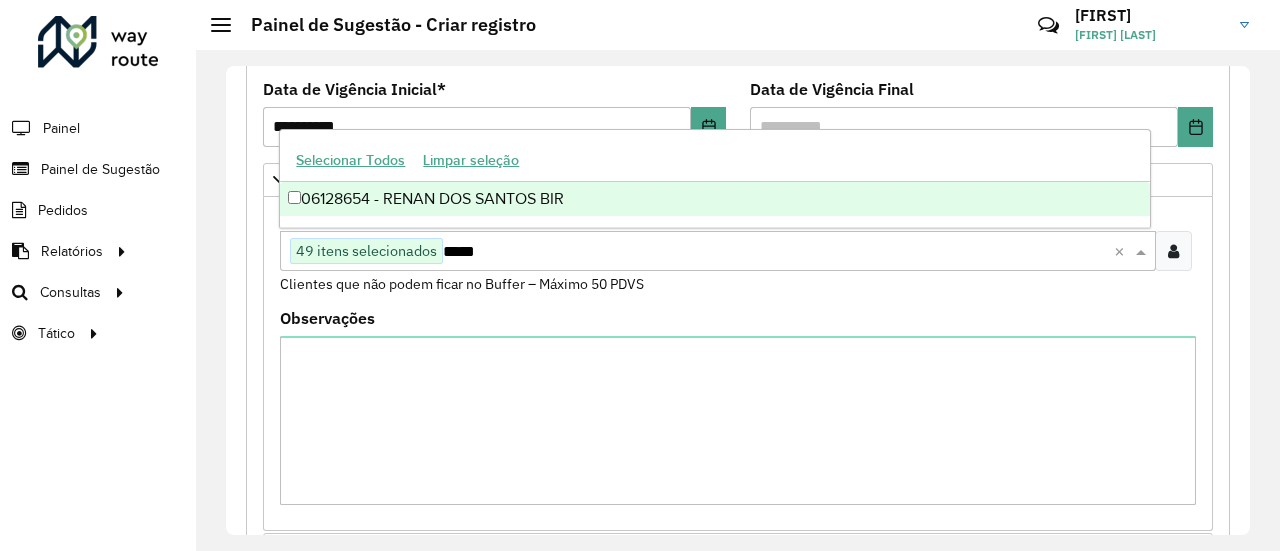 click on "06128654 - RENAN DOS SANTOS BIR" at bounding box center (714, 199) 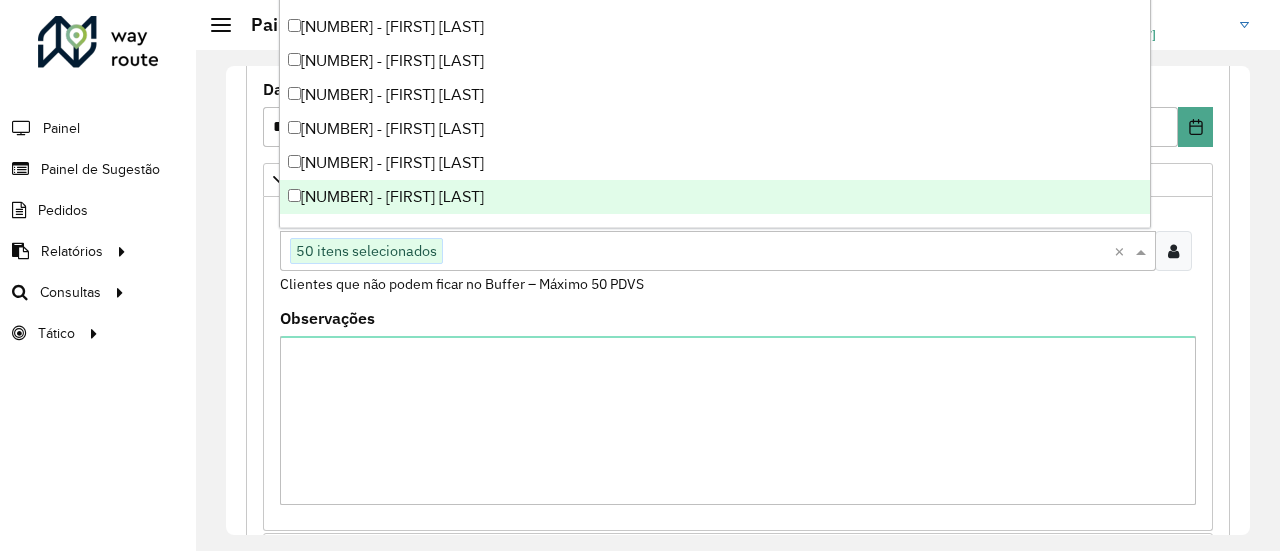 drag, startPoint x: 700, startPoint y: 300, endPoint x: 834, endPoint y: 315, distance: 134.83694 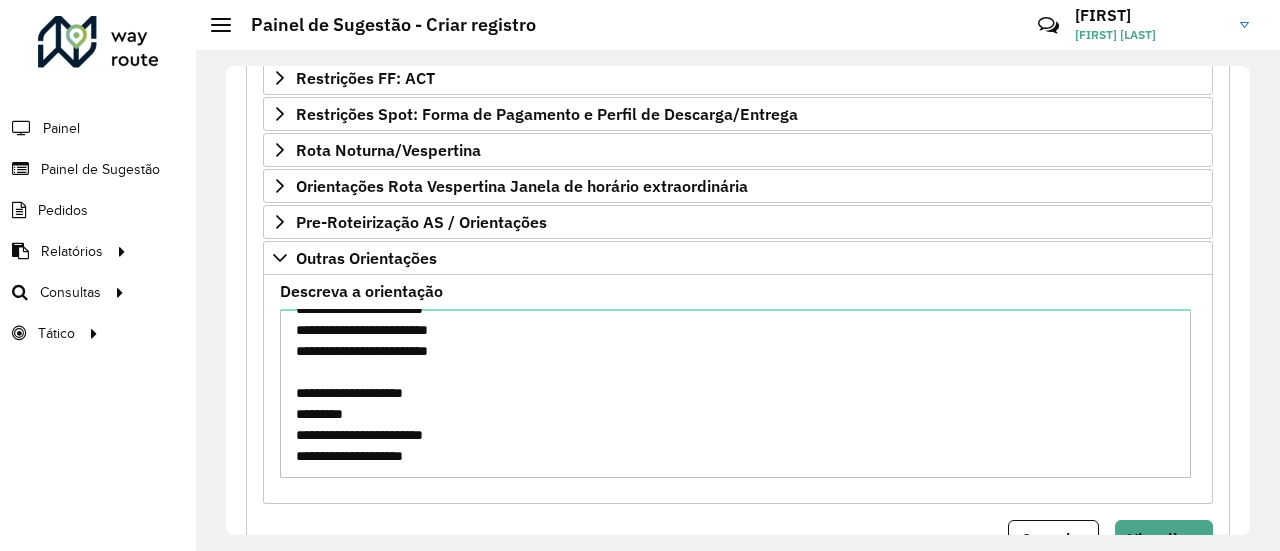 scroll, scrollTop: 997, scrollLeft: 0, axis: vertical 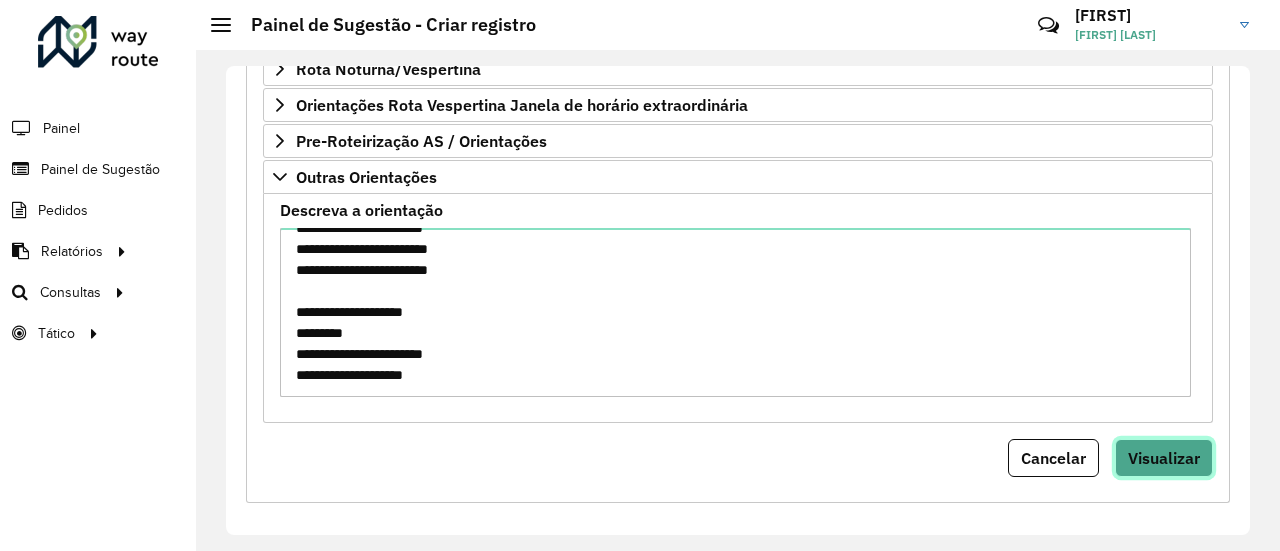 click on "Visualizar" at bounding box center [1164, 458] 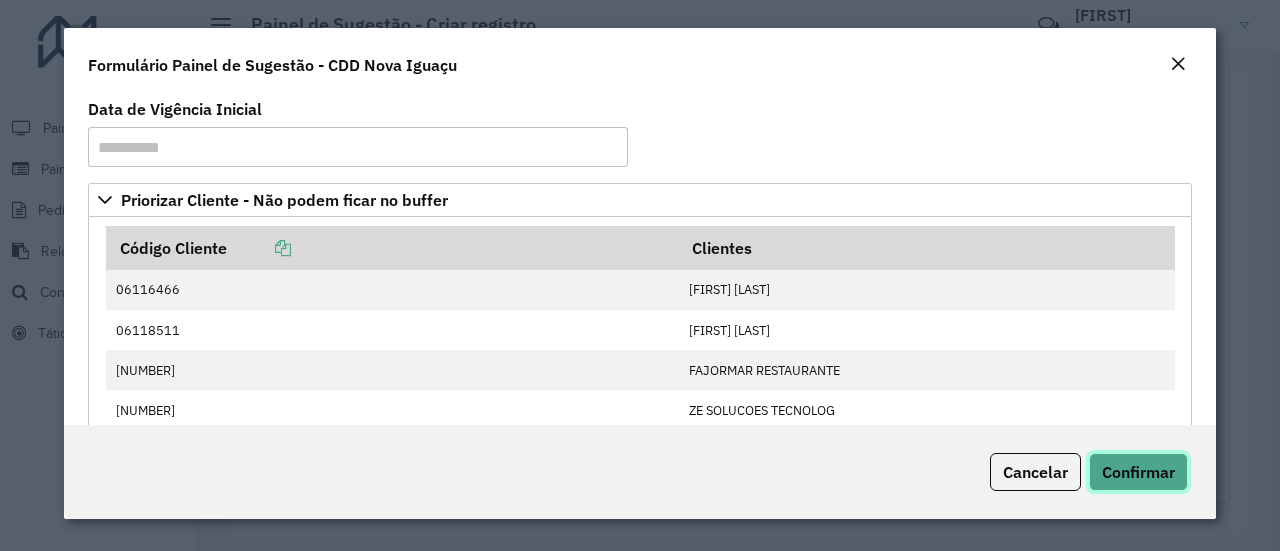 click on "Confirmar" 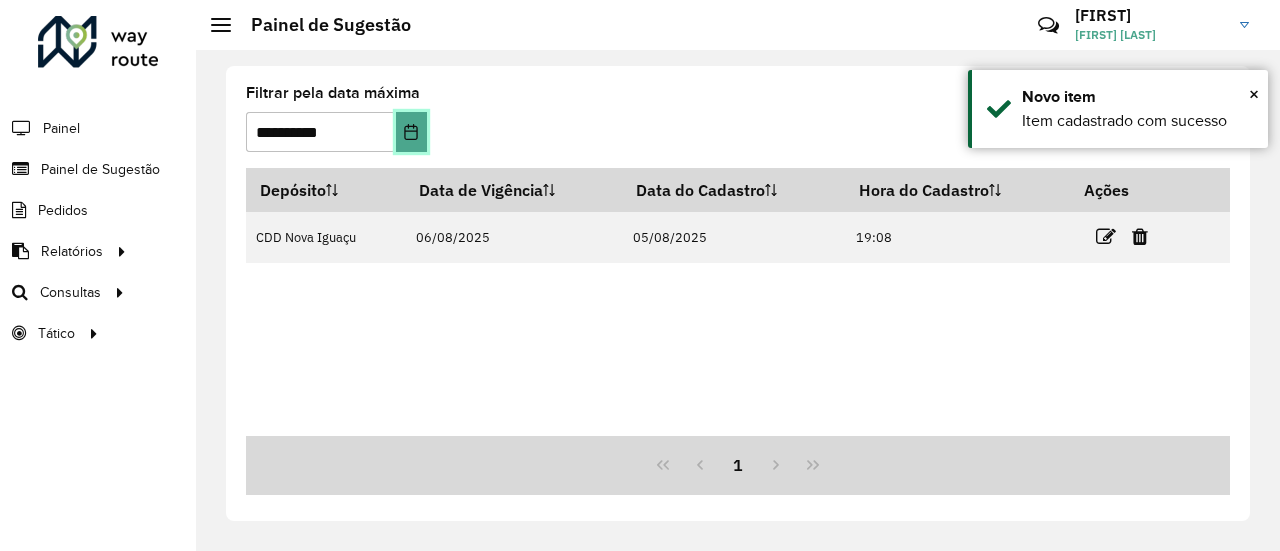 click 